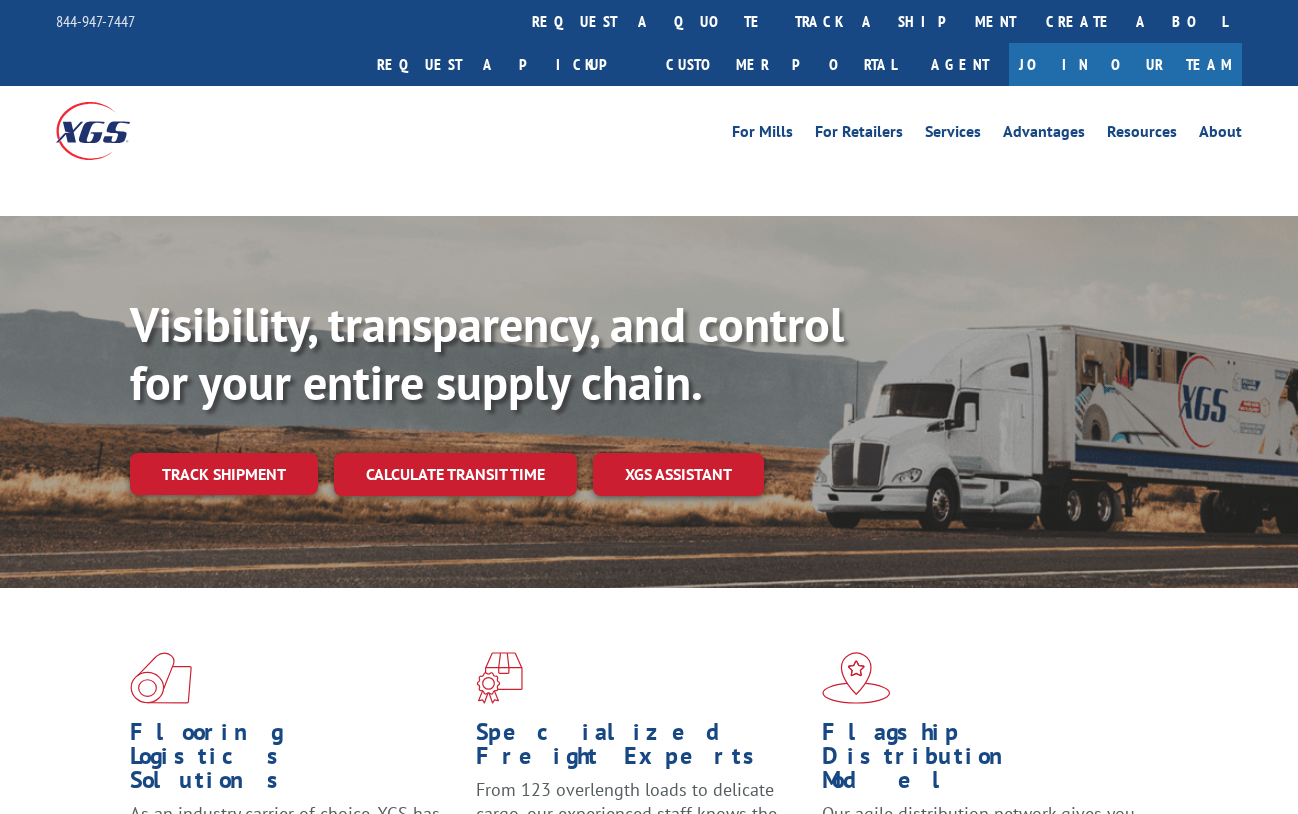scroll, scrollTop: 0, scrollLeft: 0, axis: both 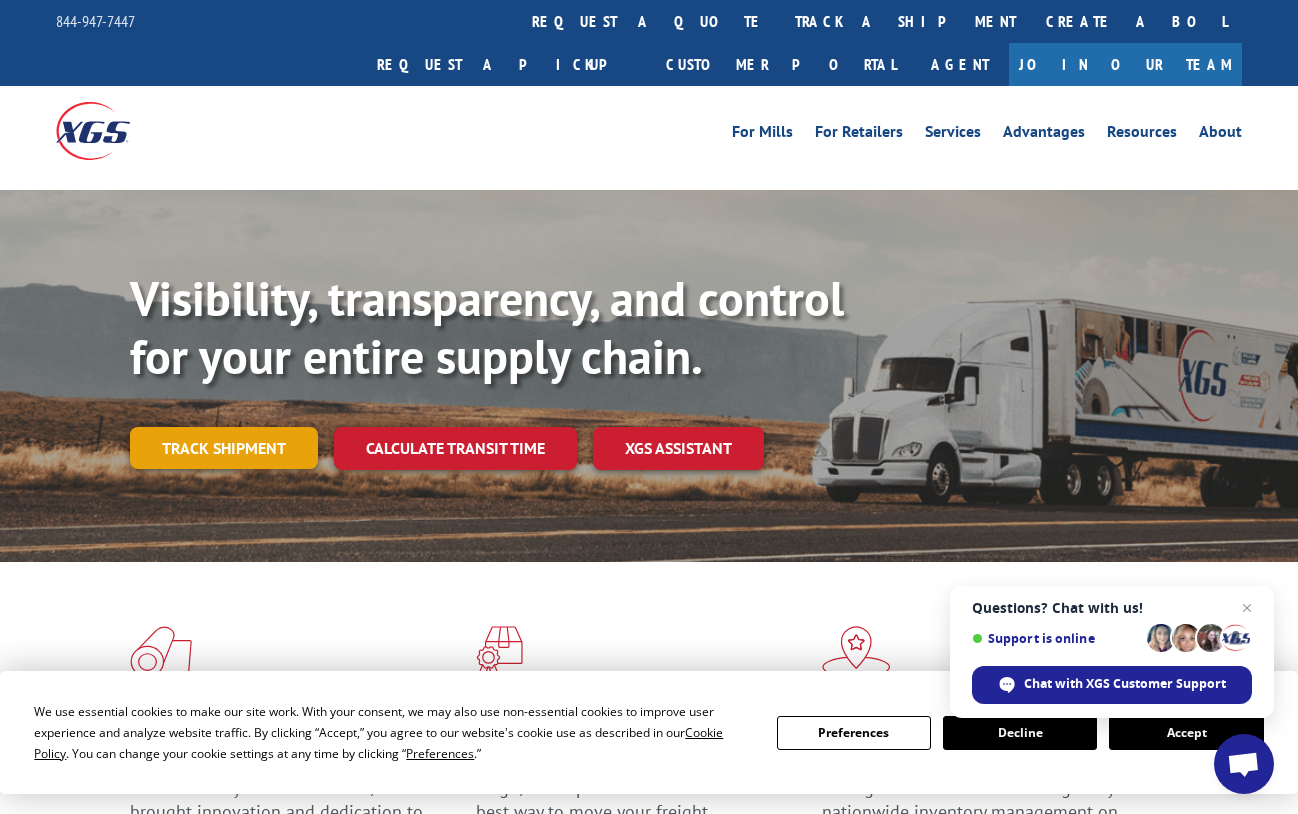 click on "Track shipment" at bounding box center (224, 448) 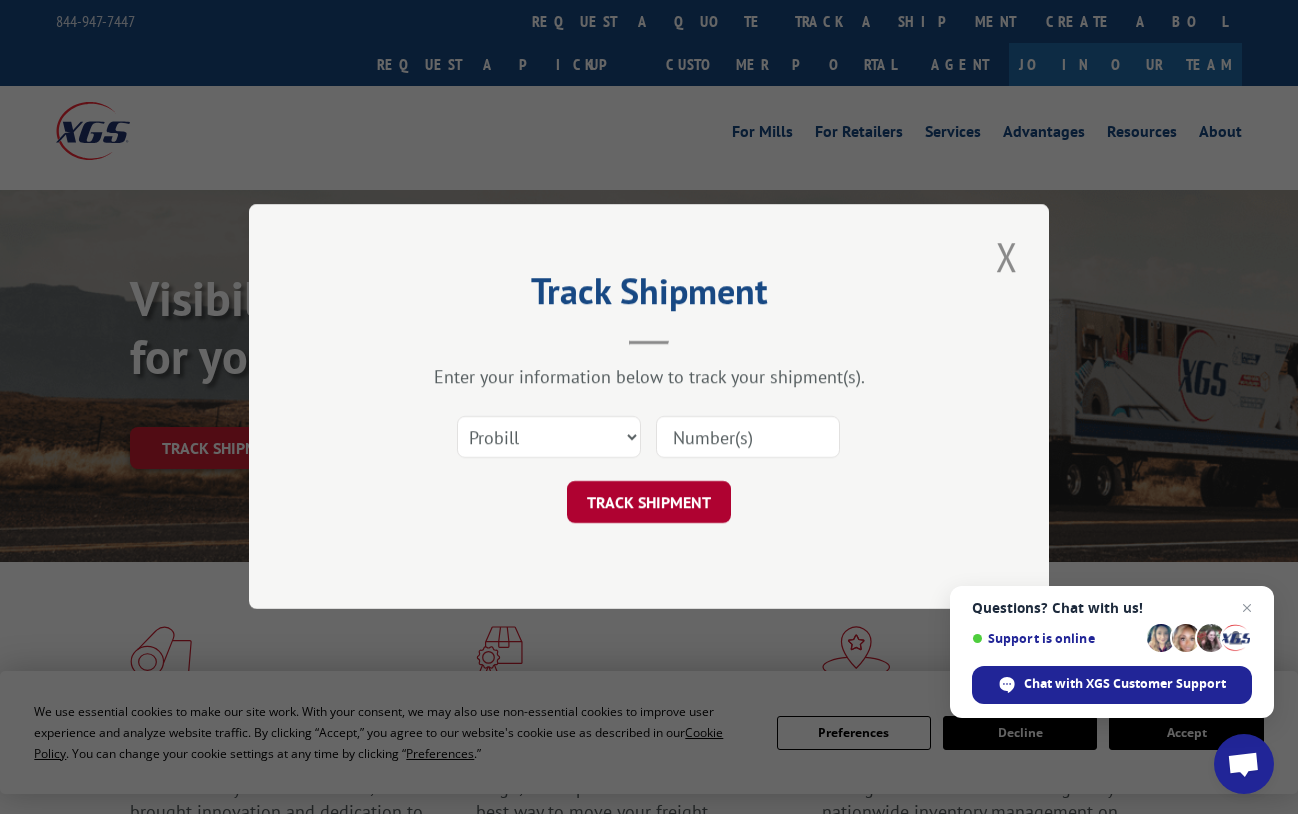 drag, startPoint x: 781, startPoint y: 444, endPoint x: 672, endPoint y: 495, distance: 120.34118 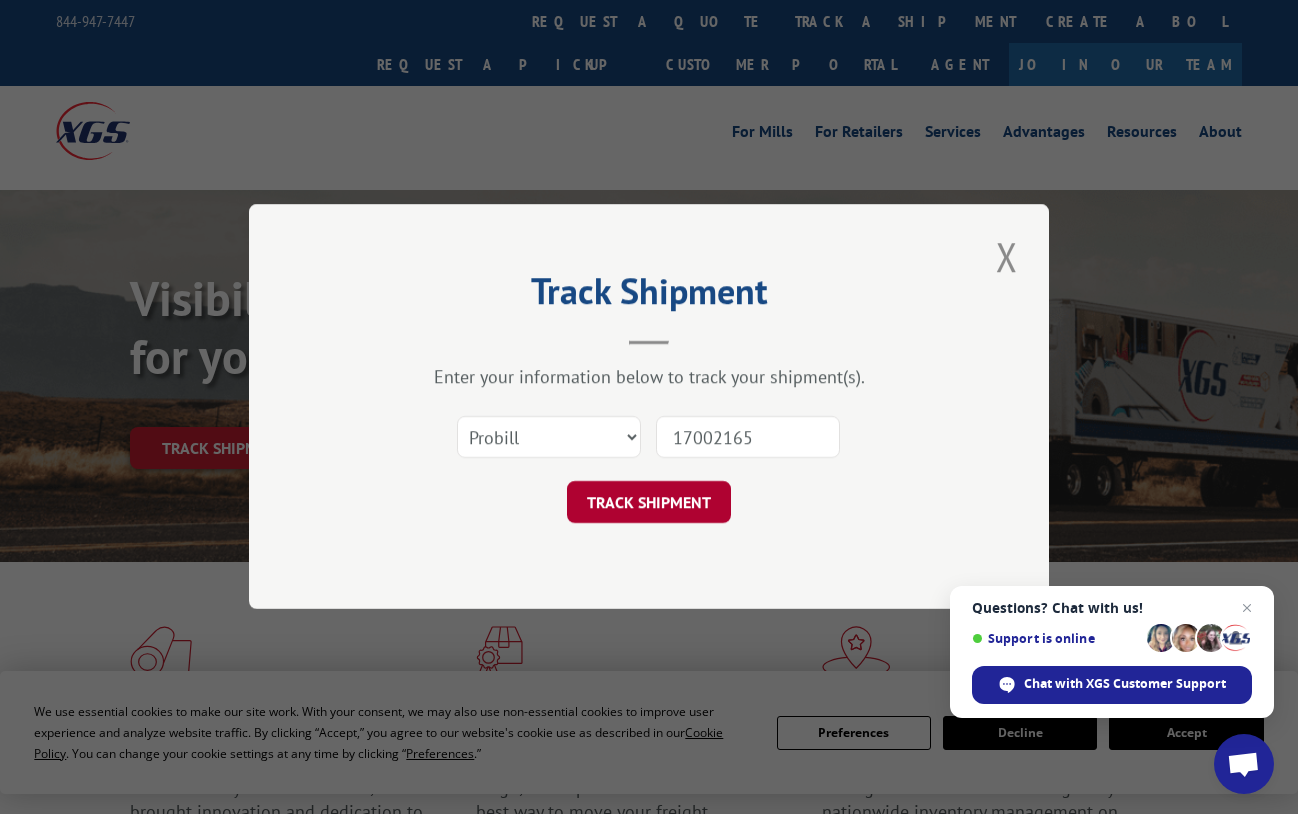 type on "17002165" 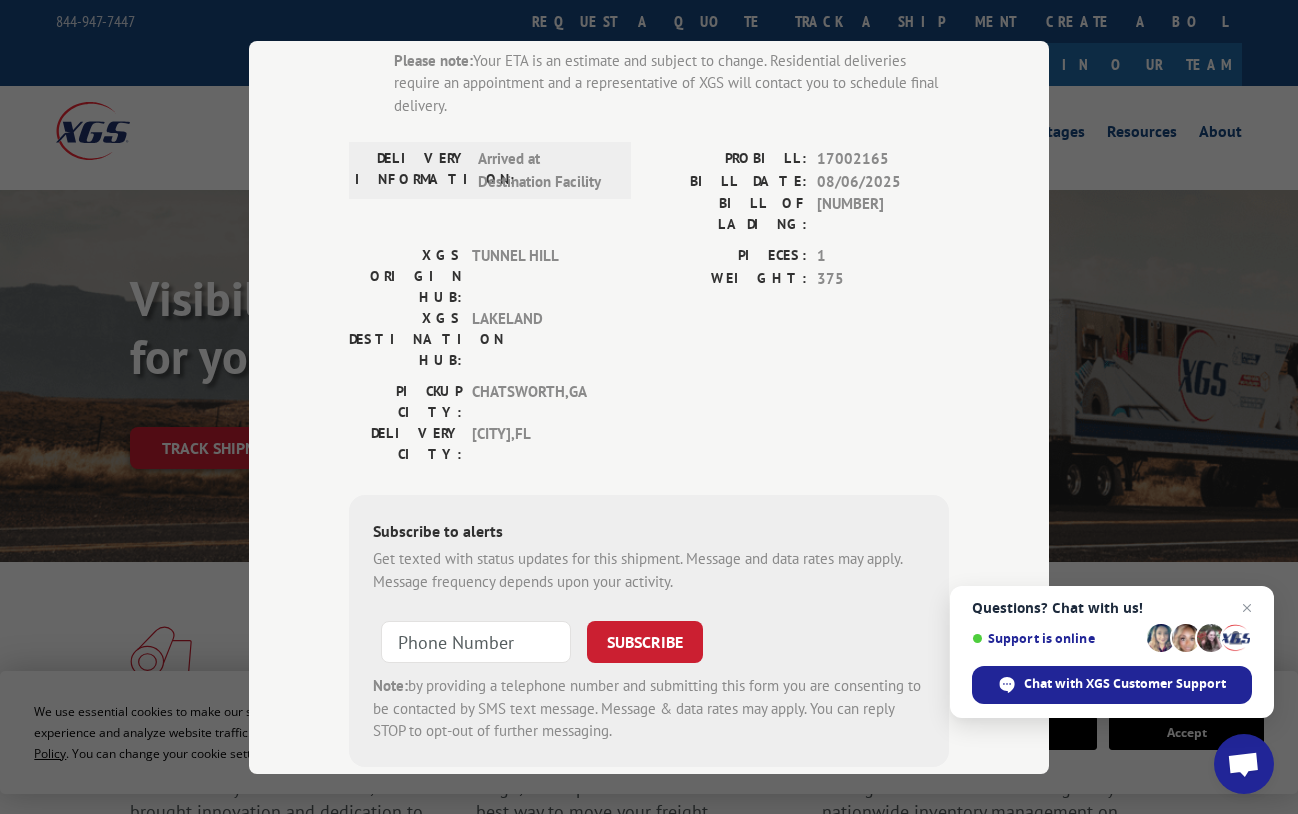 scroll, scrollTop: 146, scrollLeft: 0, axis: vertical 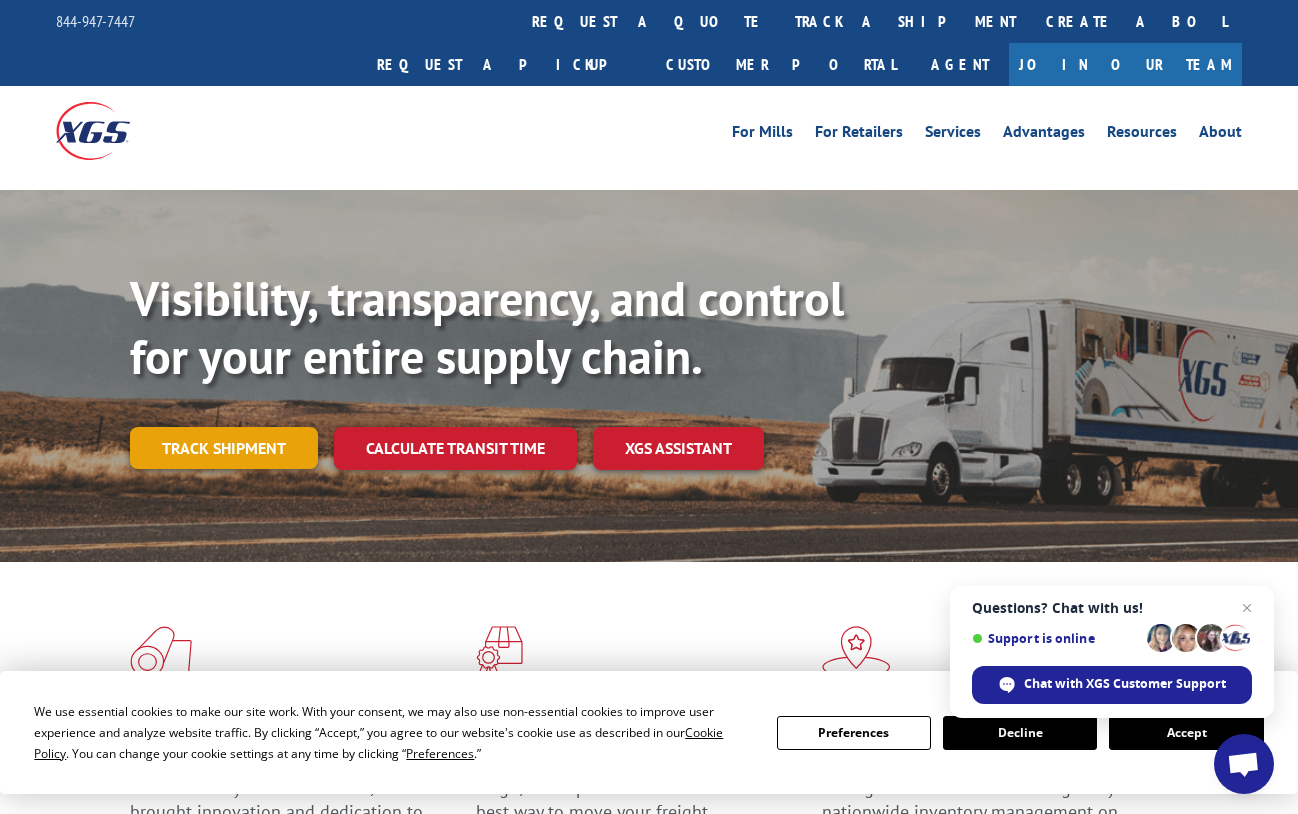 click on "Track shipment" at bounding box center (224, 448) 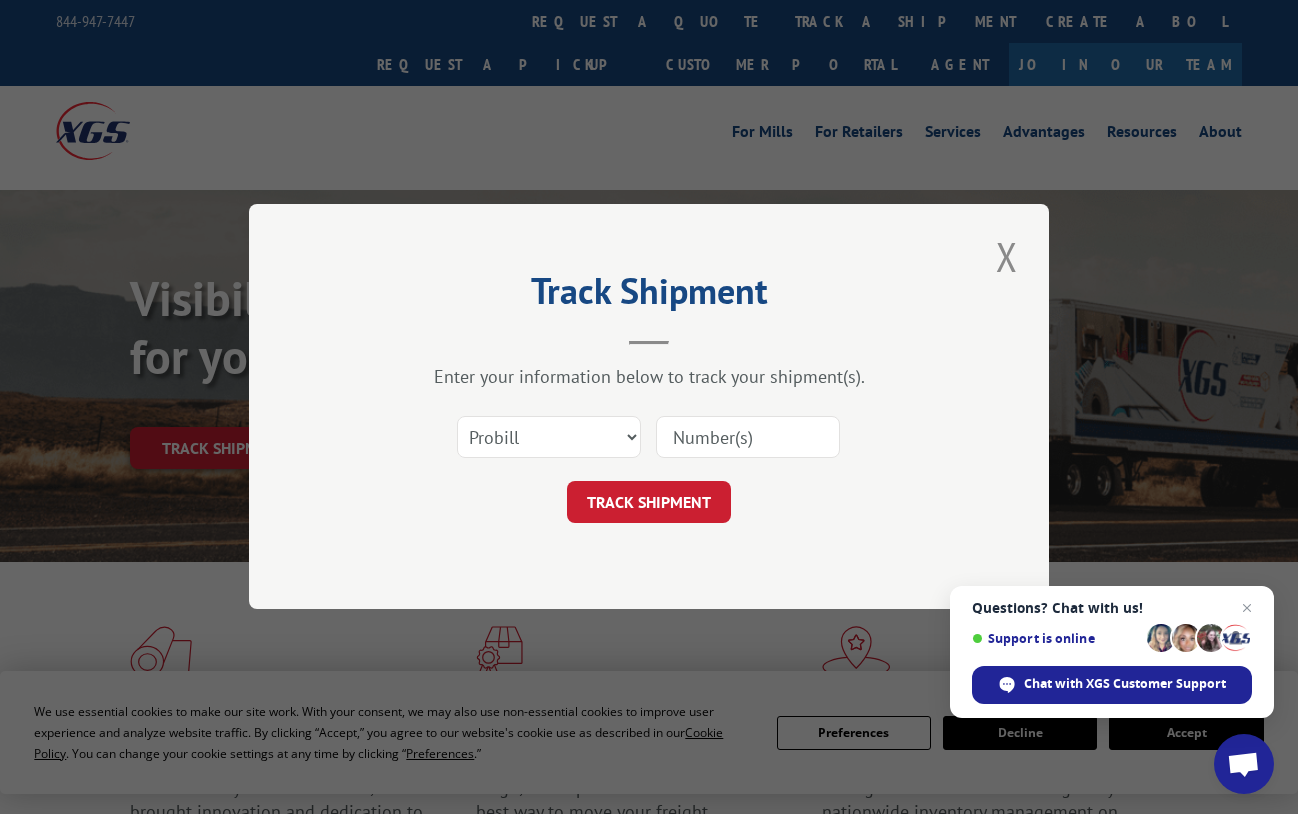 click at bounding box center (748, 438) 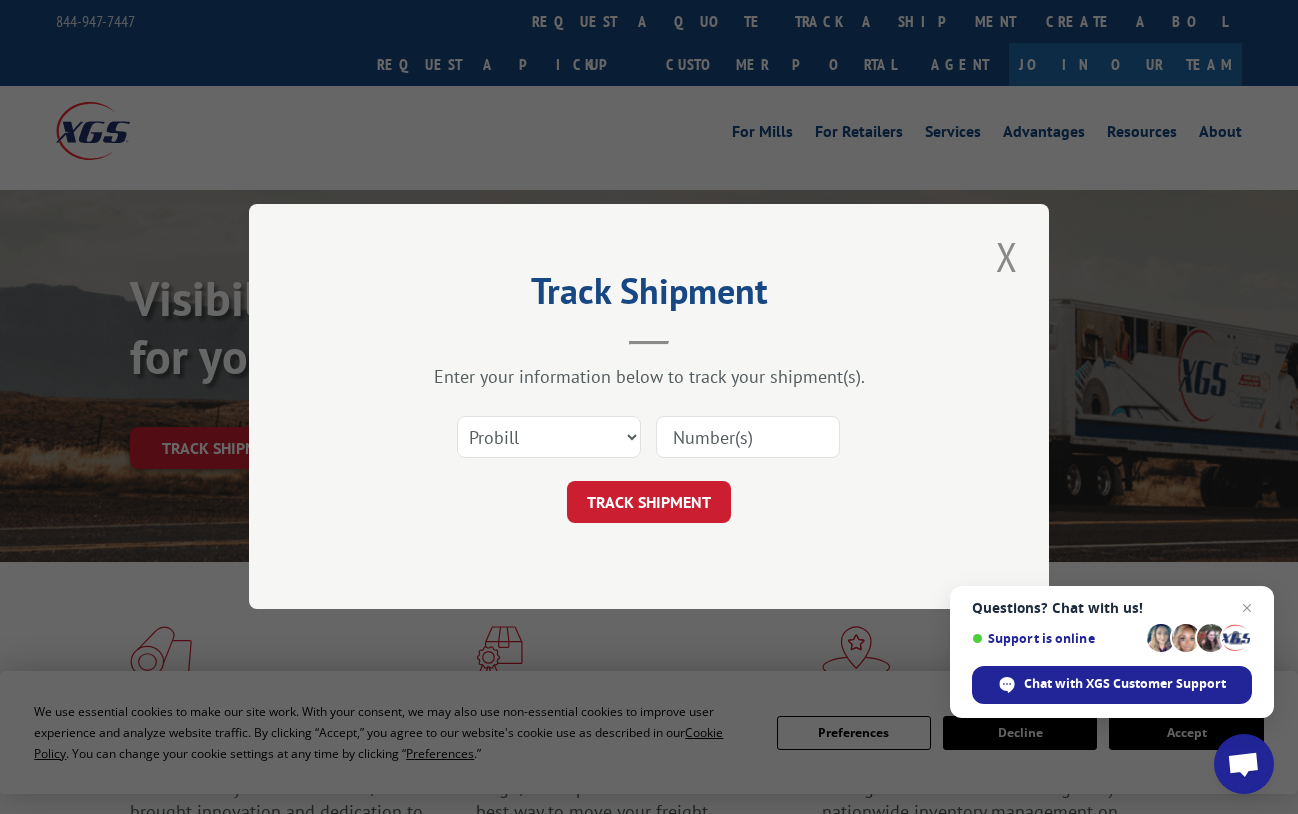 paste on "17002165" 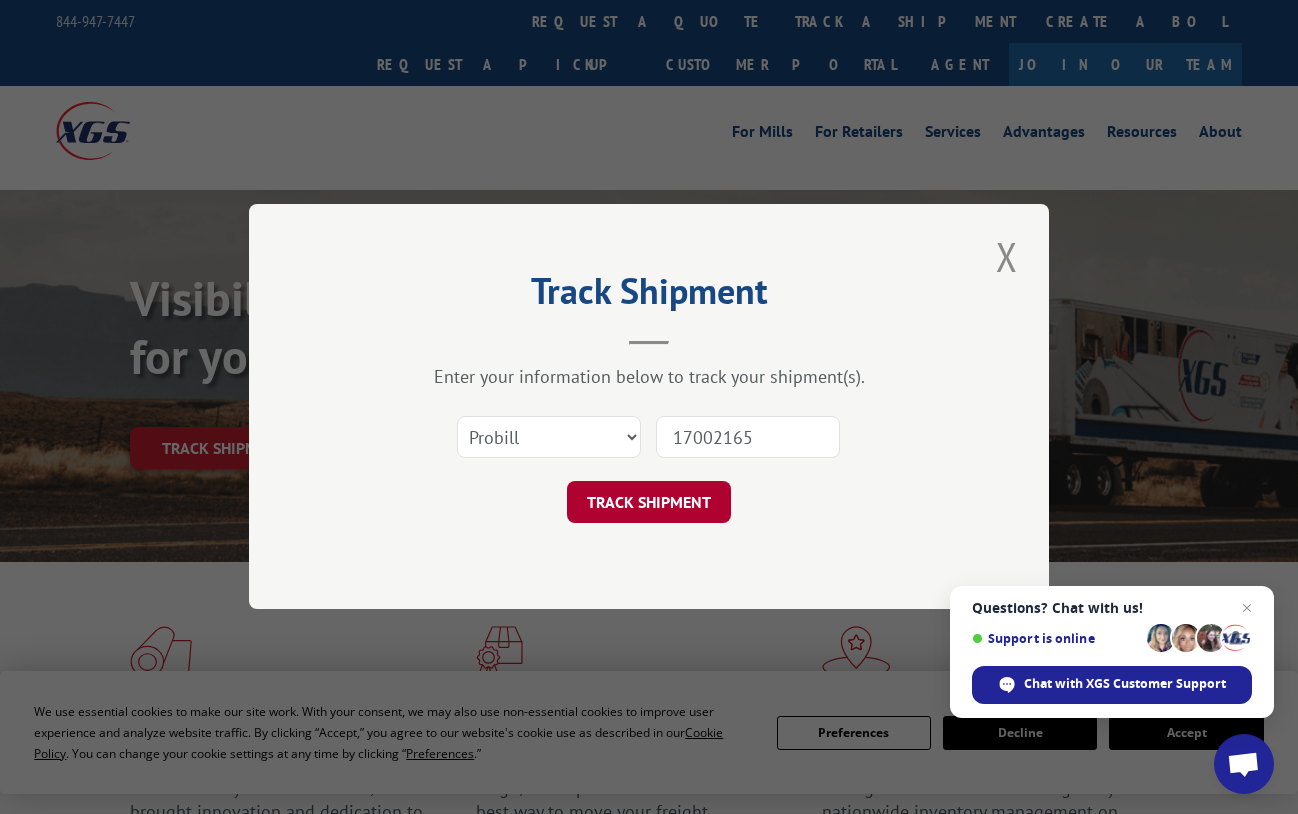 type on "17002165" 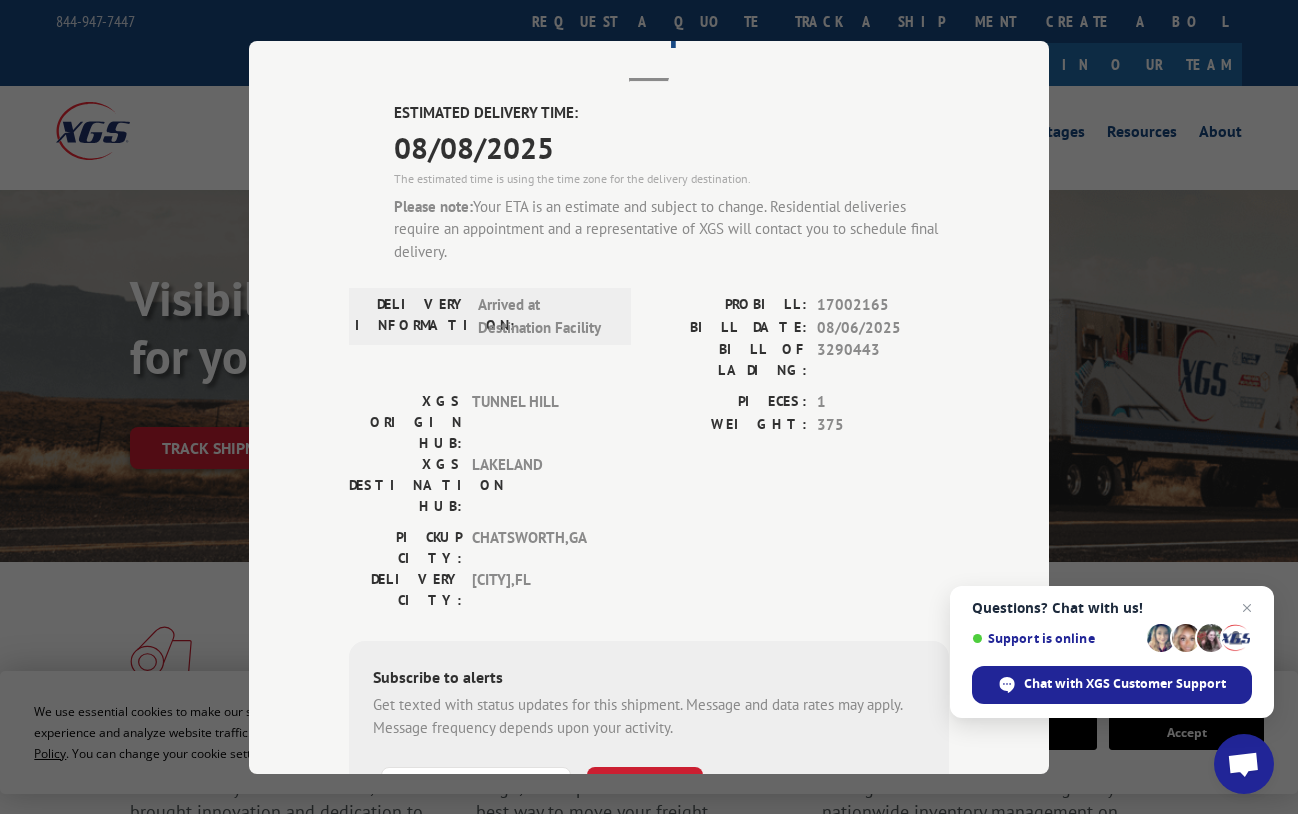 scroll, scrollTop: 0, scrollLeft: 0, axis: both 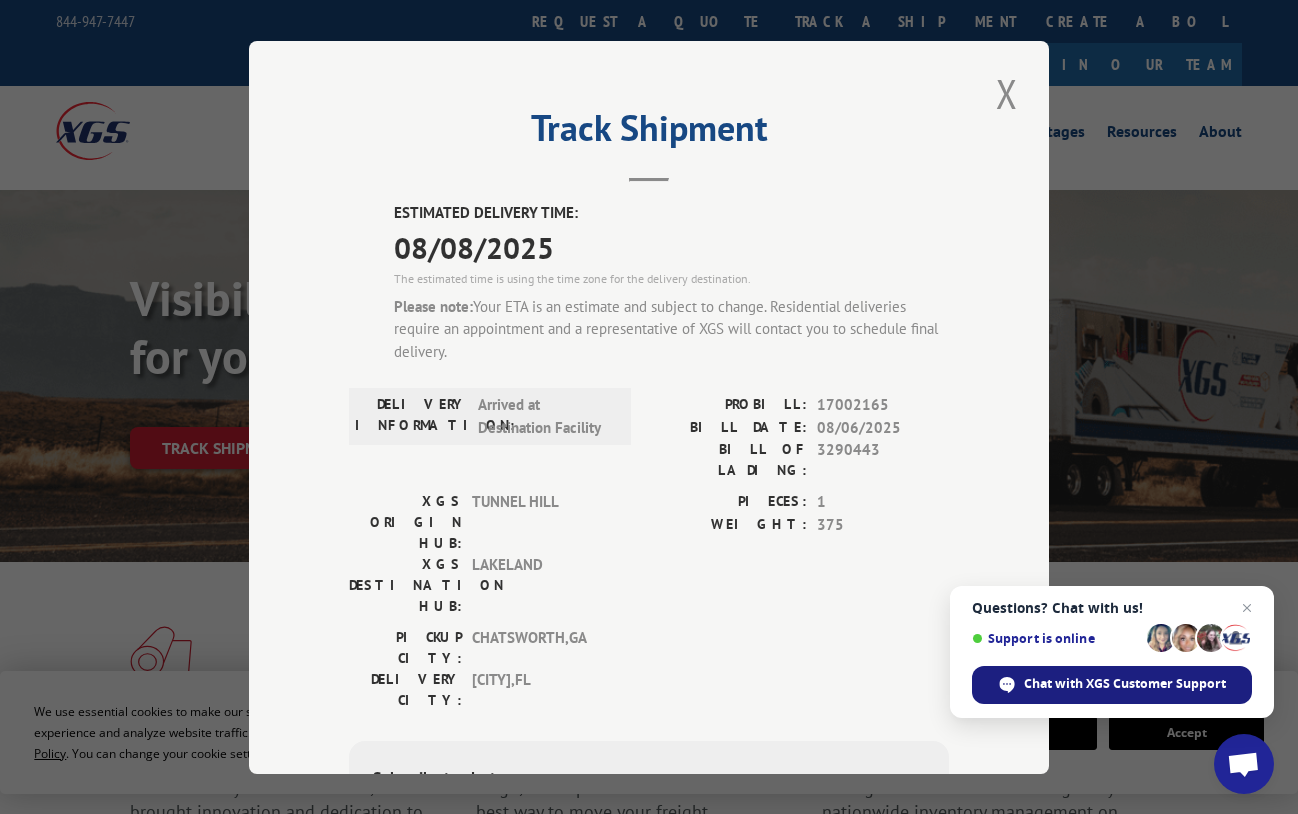 click on "Chat with XGS Customer Support" at bounding box center [1125, 684] 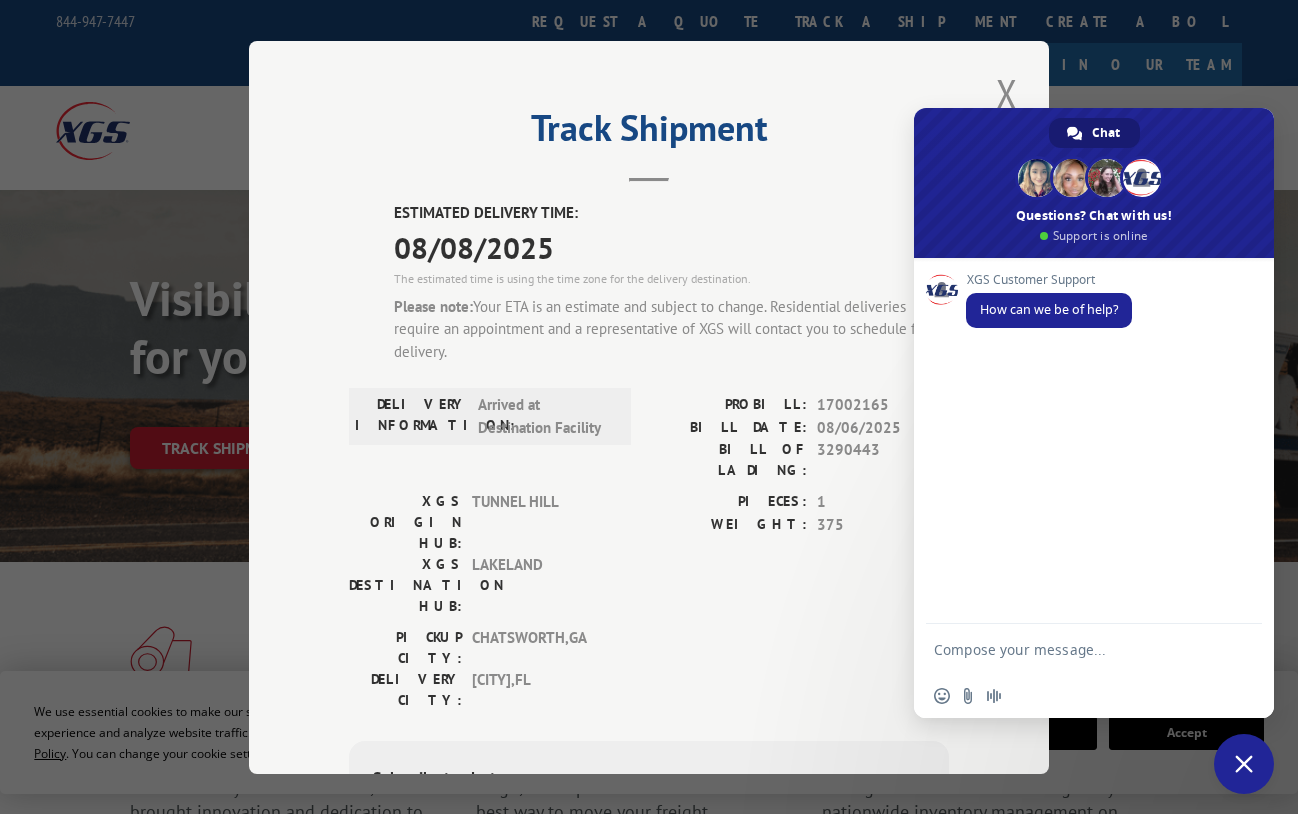 click at bounding box center (1074, 649) 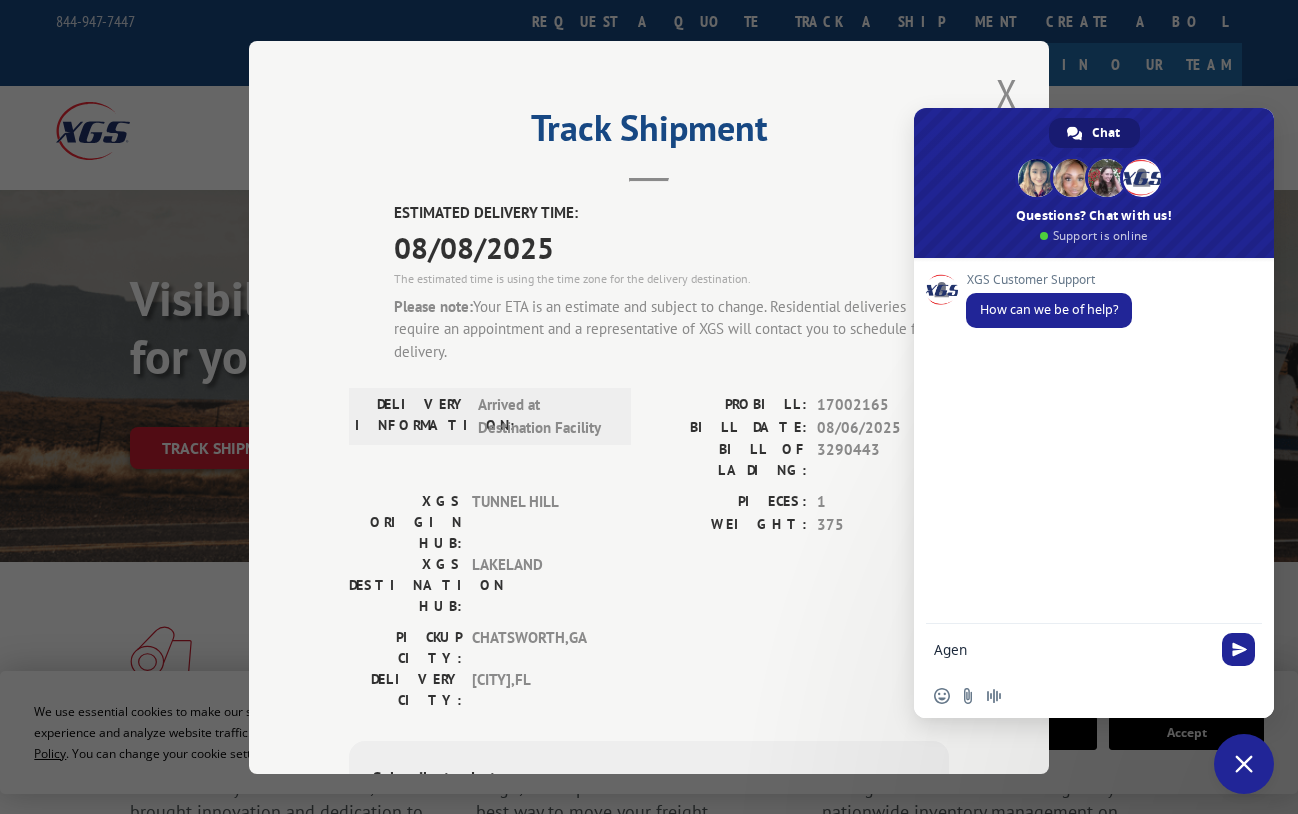 type on "Agent" 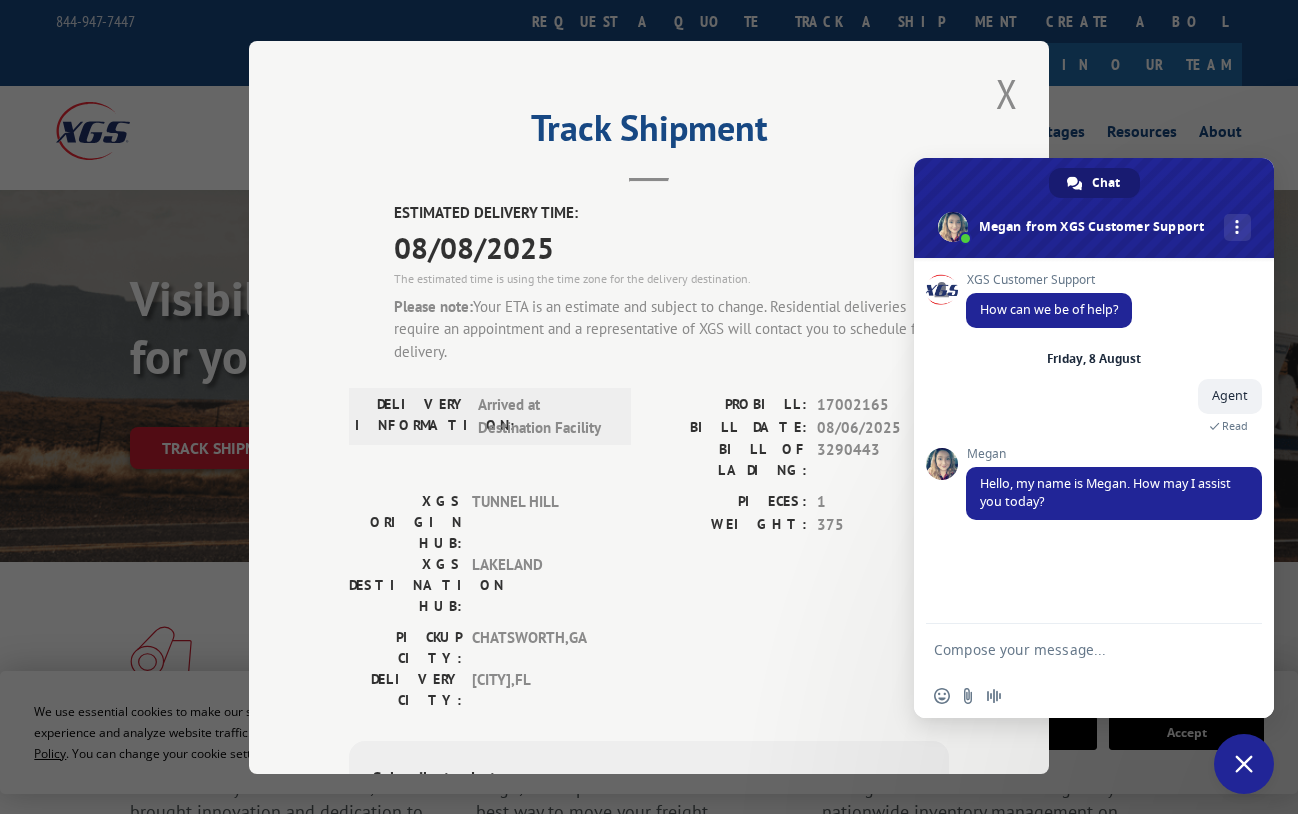 click at bounding box center (1074, 649) 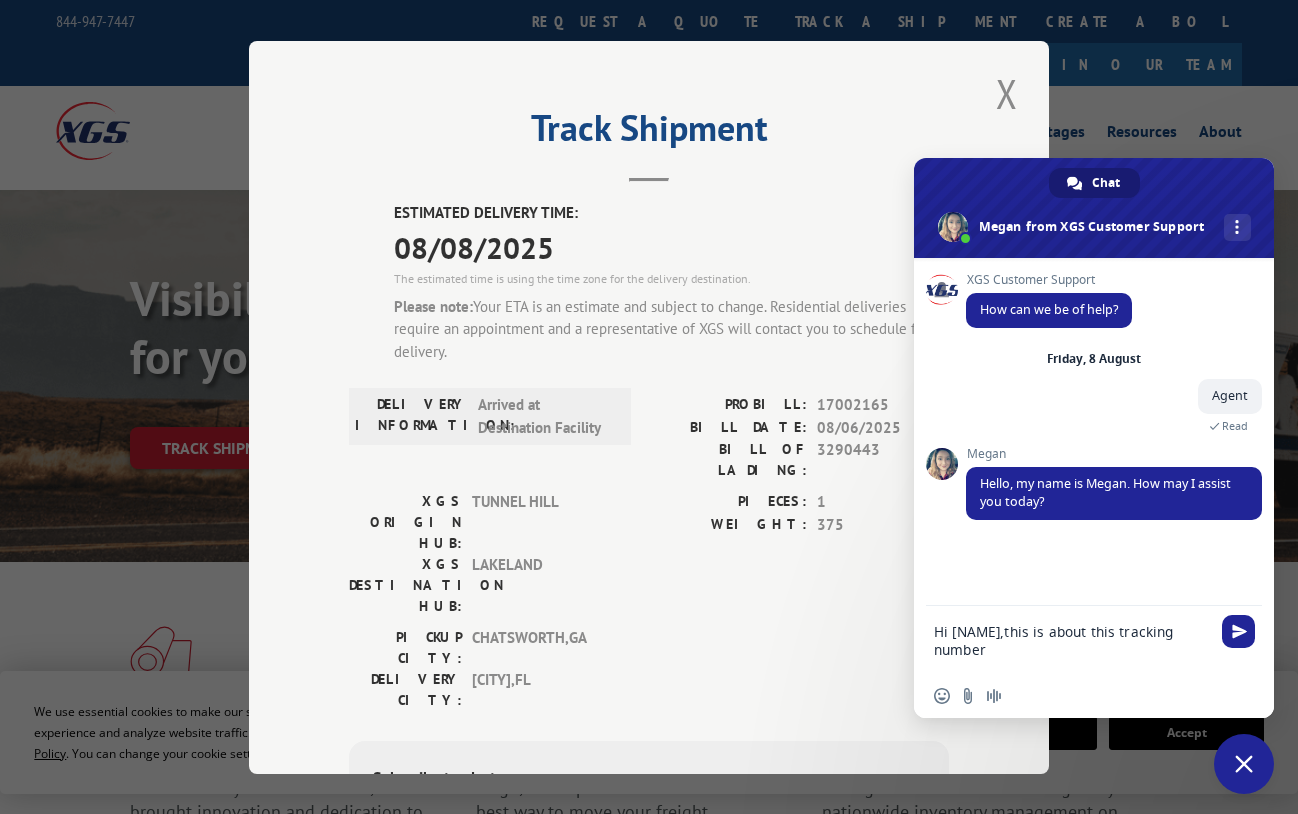 click on "Hi [NAME],this is about this tracking number" at bounding box center [1074, 640] 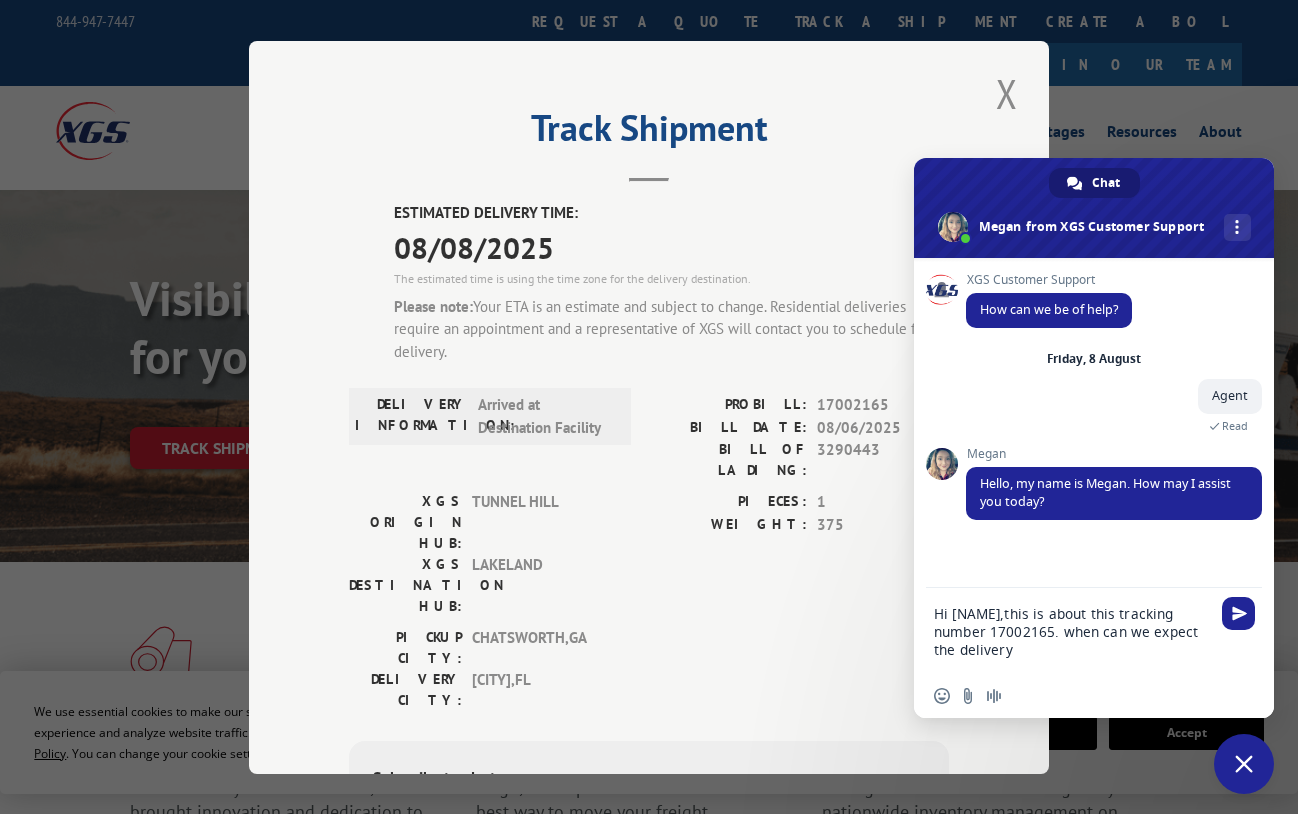 type on "Hi [NAME],this is about this tracking number 17002165. when can we expect the delivery?" 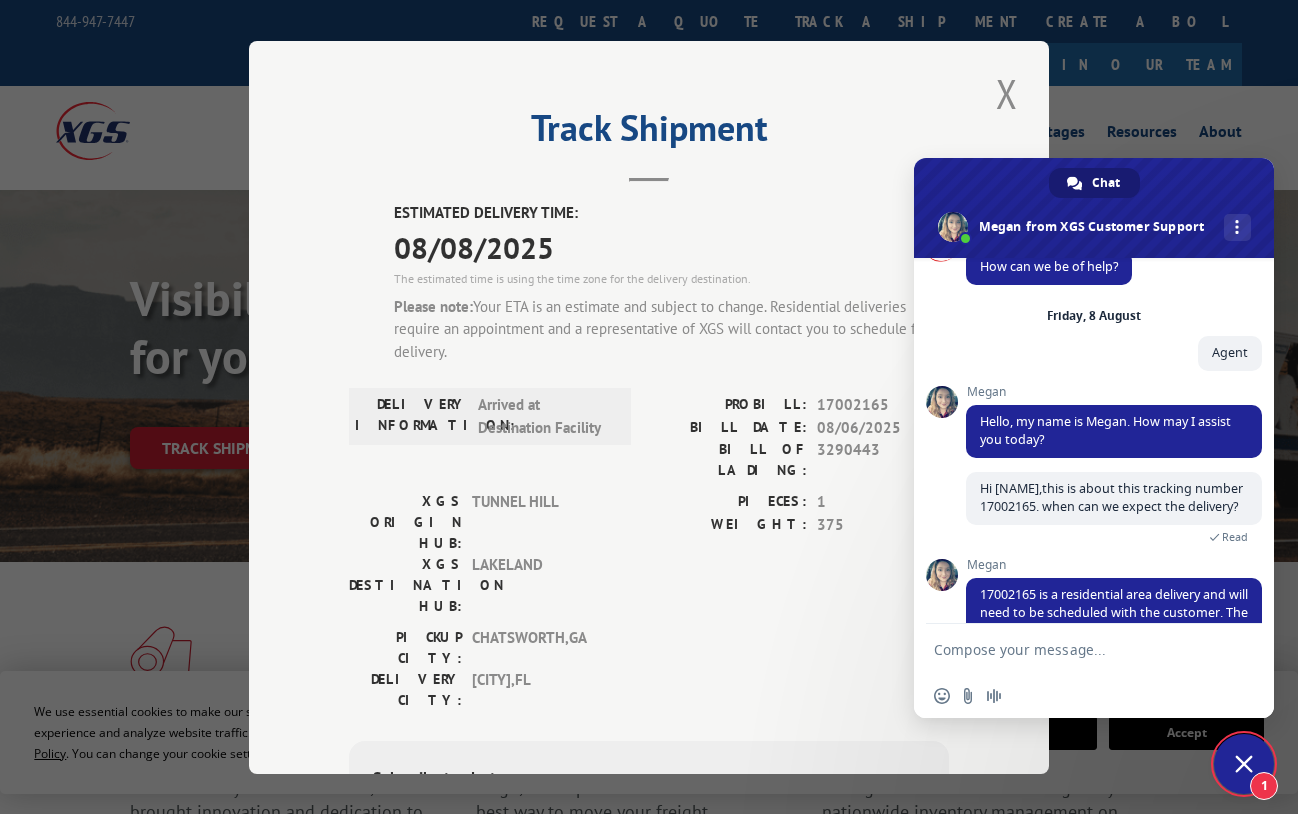 scroll, scrollTop: 144, scrollLeft: 0, axis: vertical 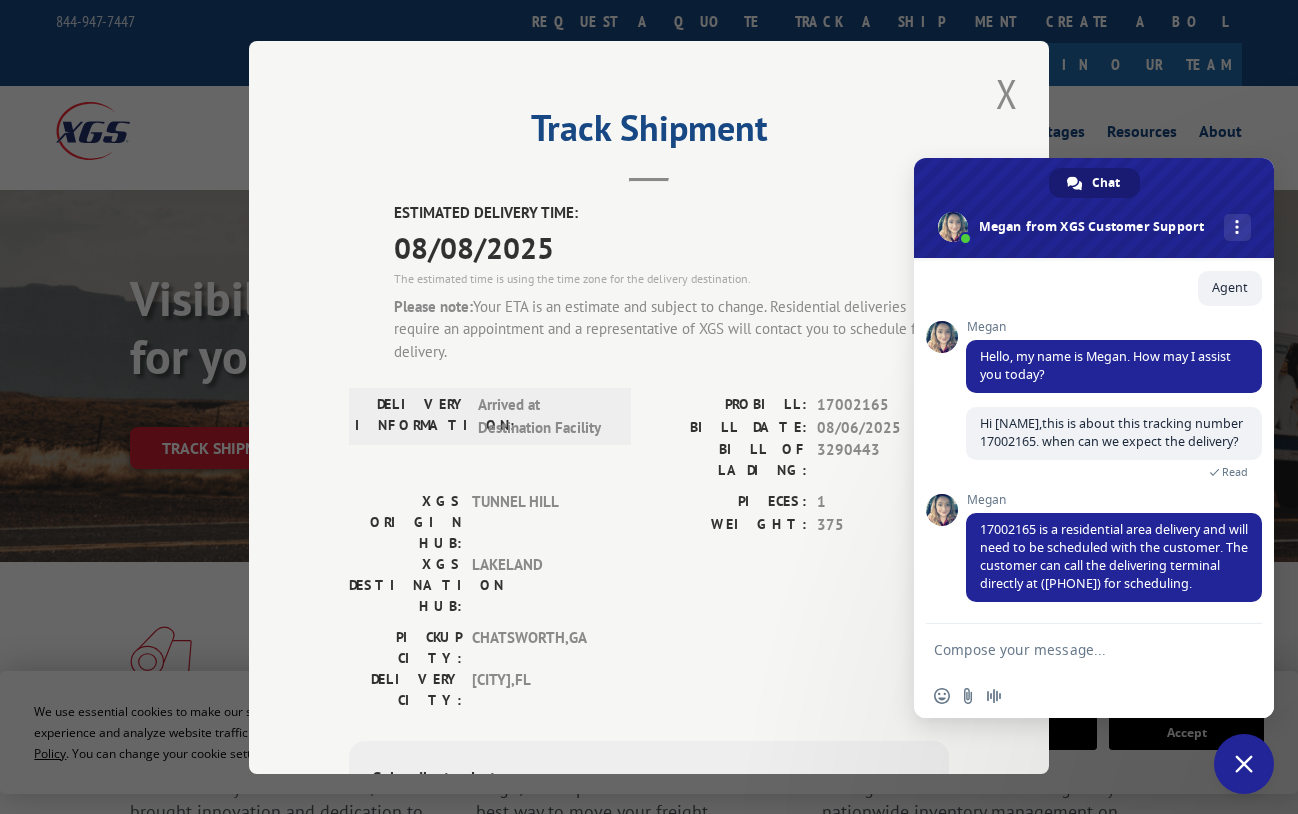 click at bounding box center [1074, 649] 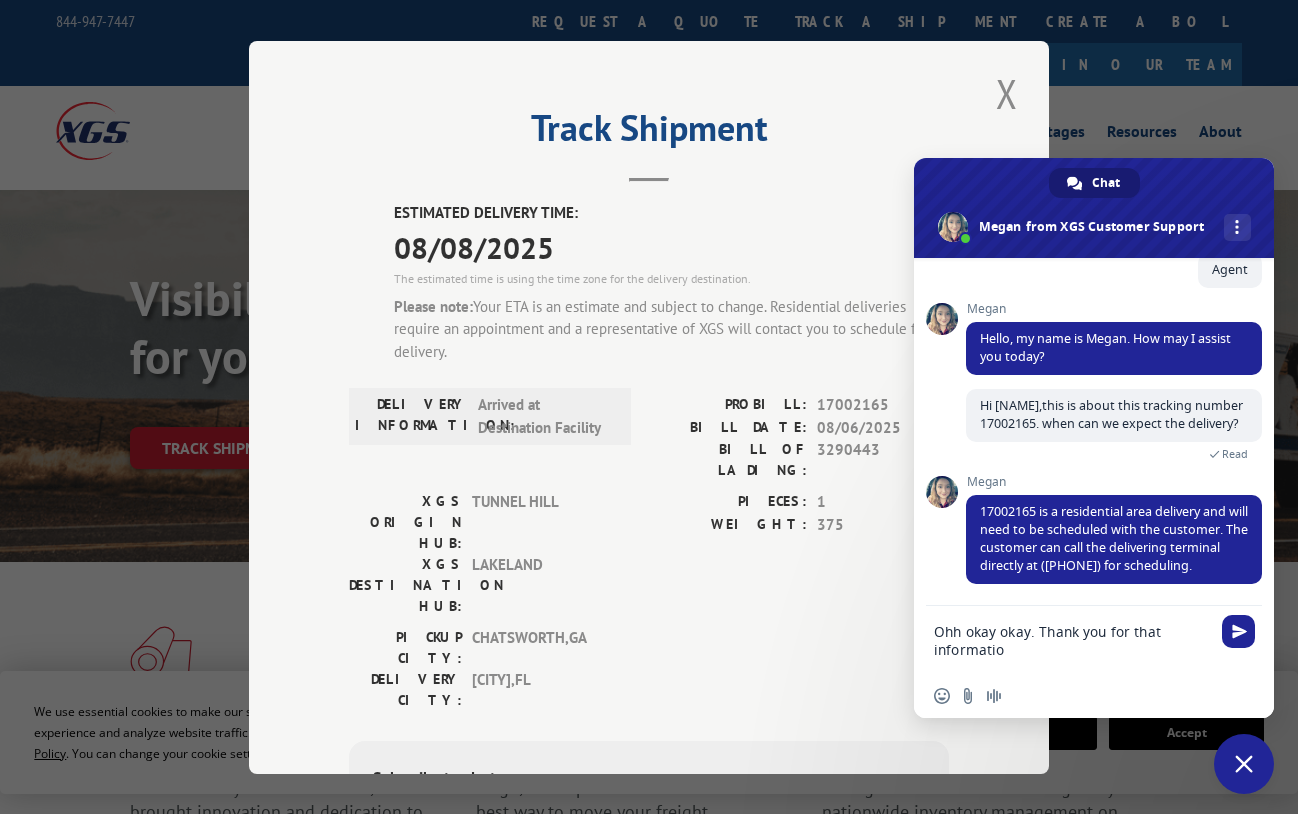 type on "Ohh okay okay. Thank you for that information" 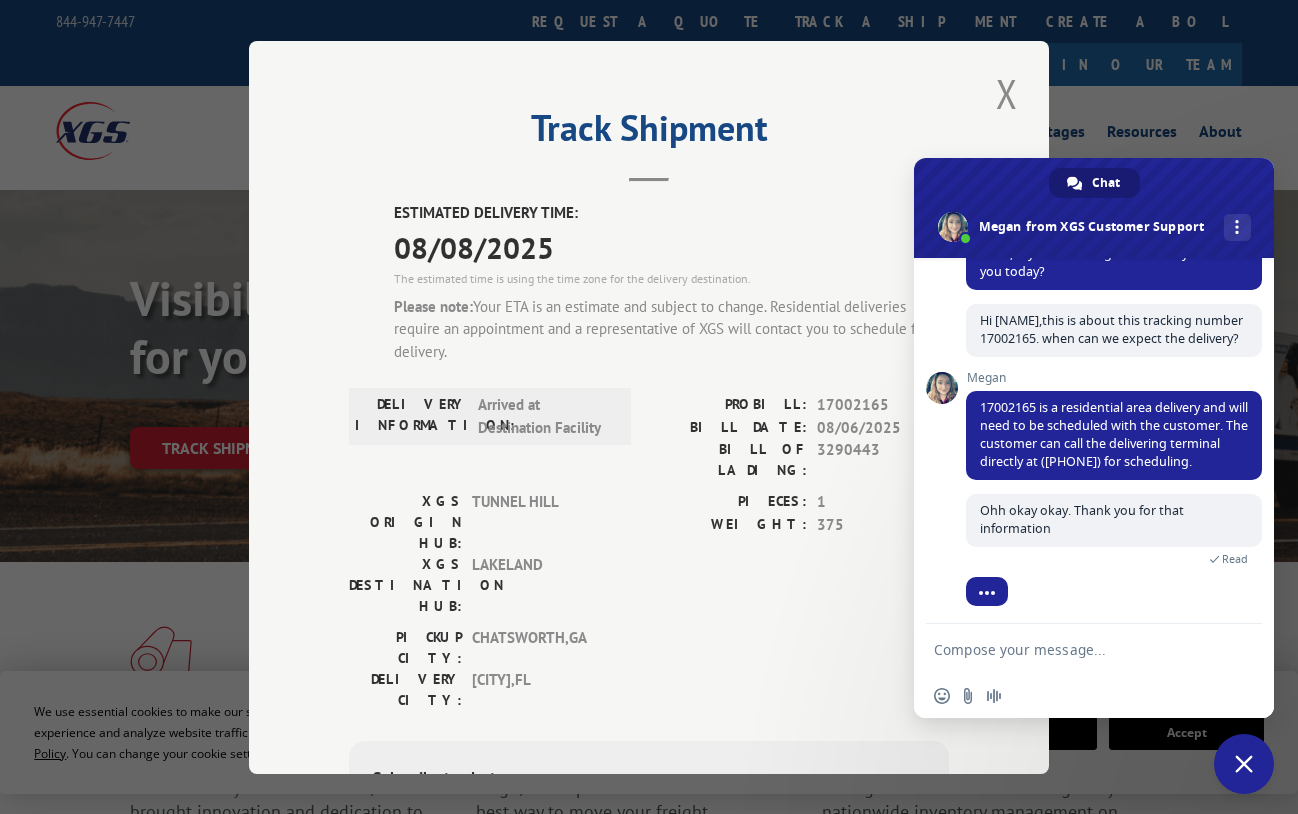scroll, scrollTop: 251, scrollLeft: 0, axis: vertical 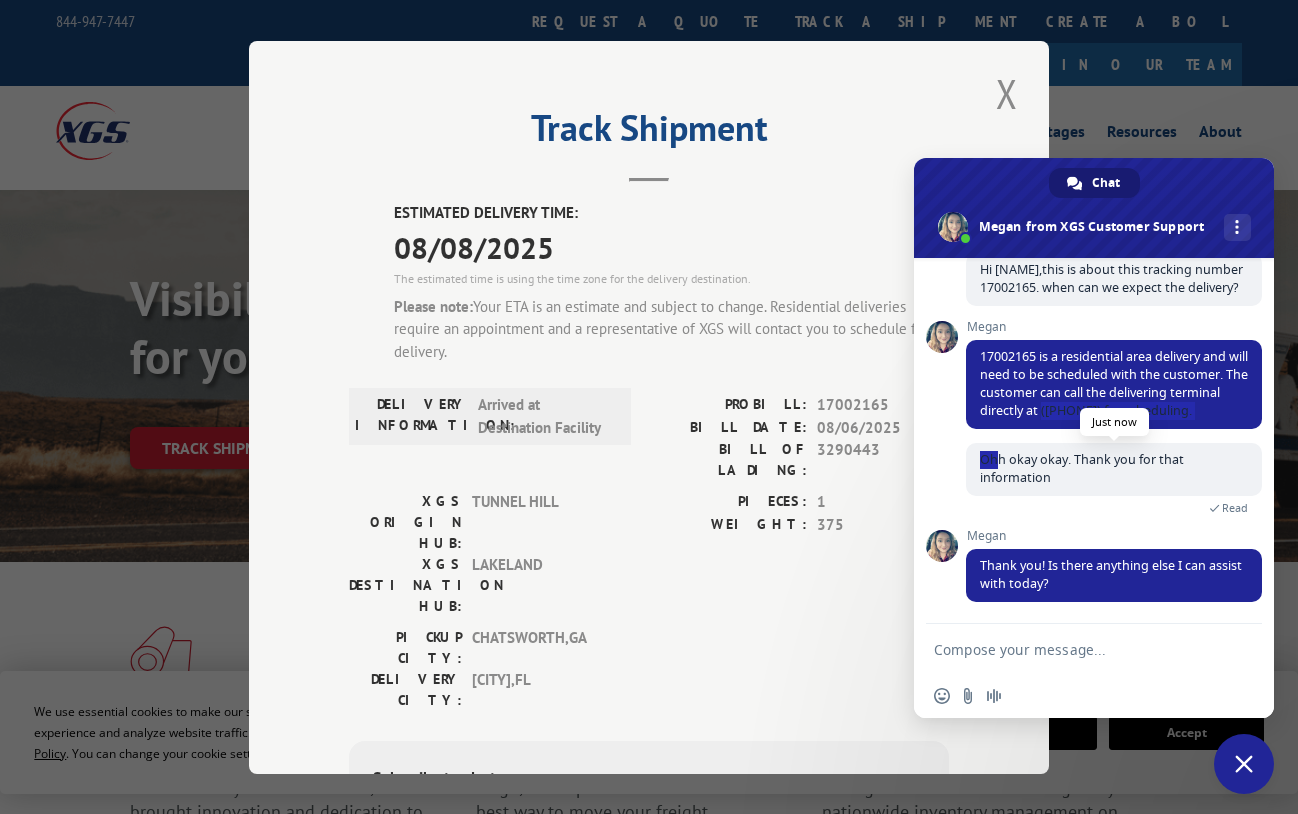 drag, startPoint x: 1156, startPoint y: 438, endPoint x: 1001, endPoint y: 454, distance: 155.82362 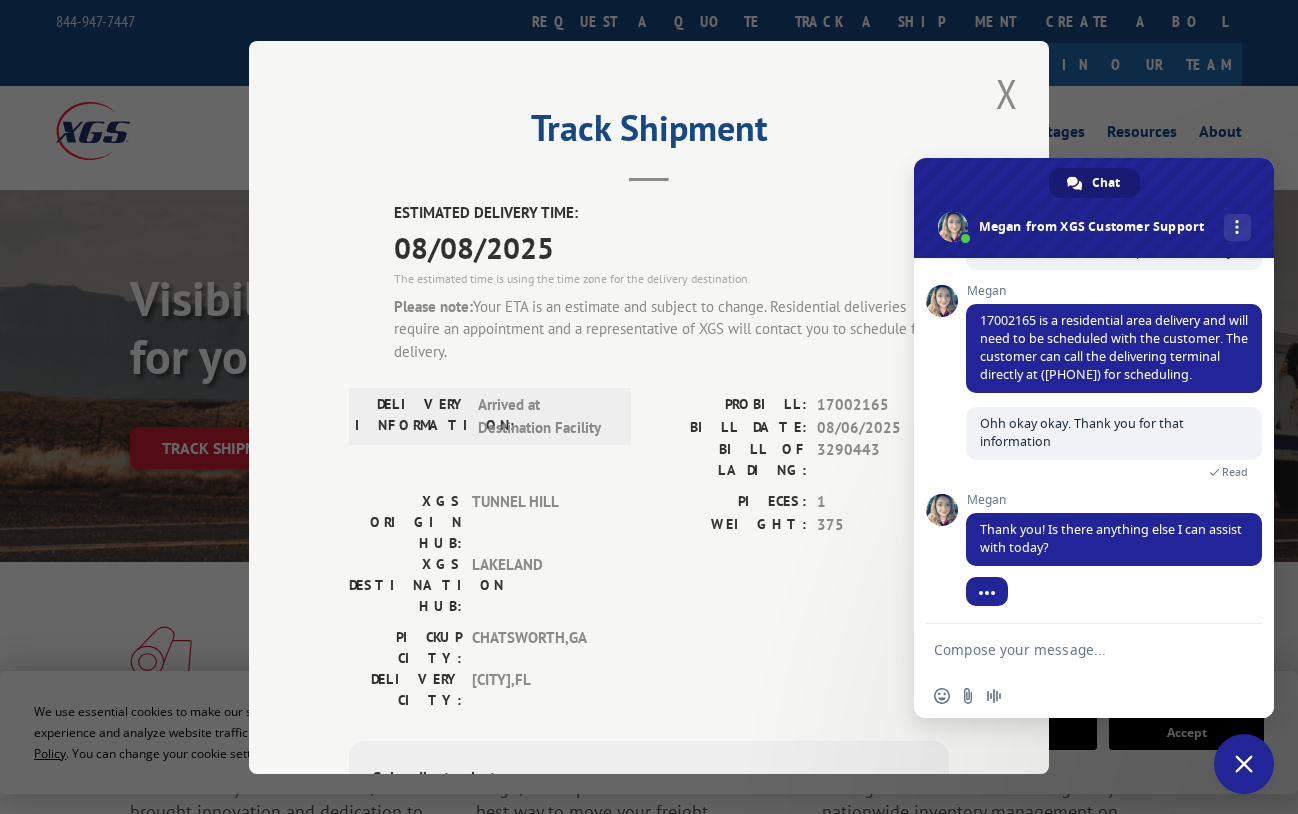 scroll, scrollTop: 338, scrollLeft: 0, axis: vertical 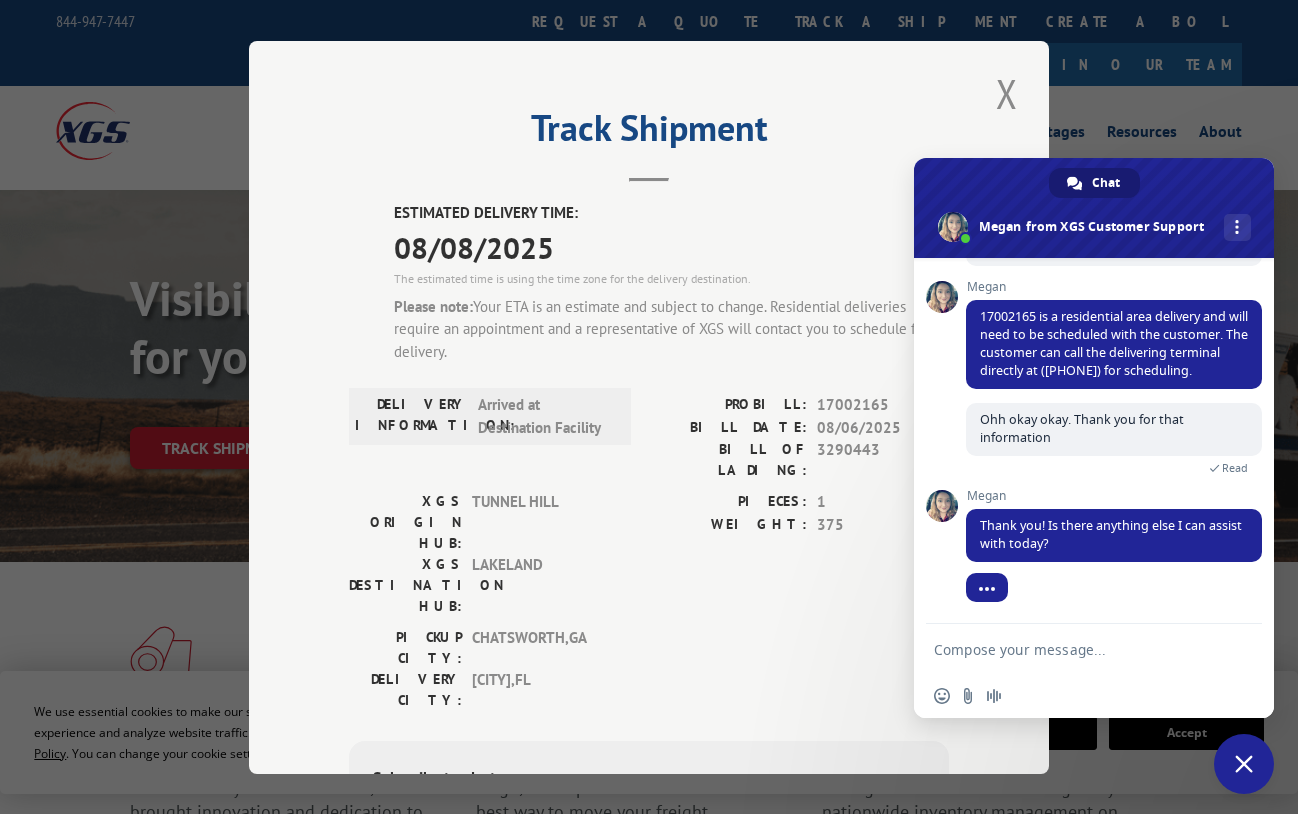 click on "Read" at bounding box center [1114, 465] 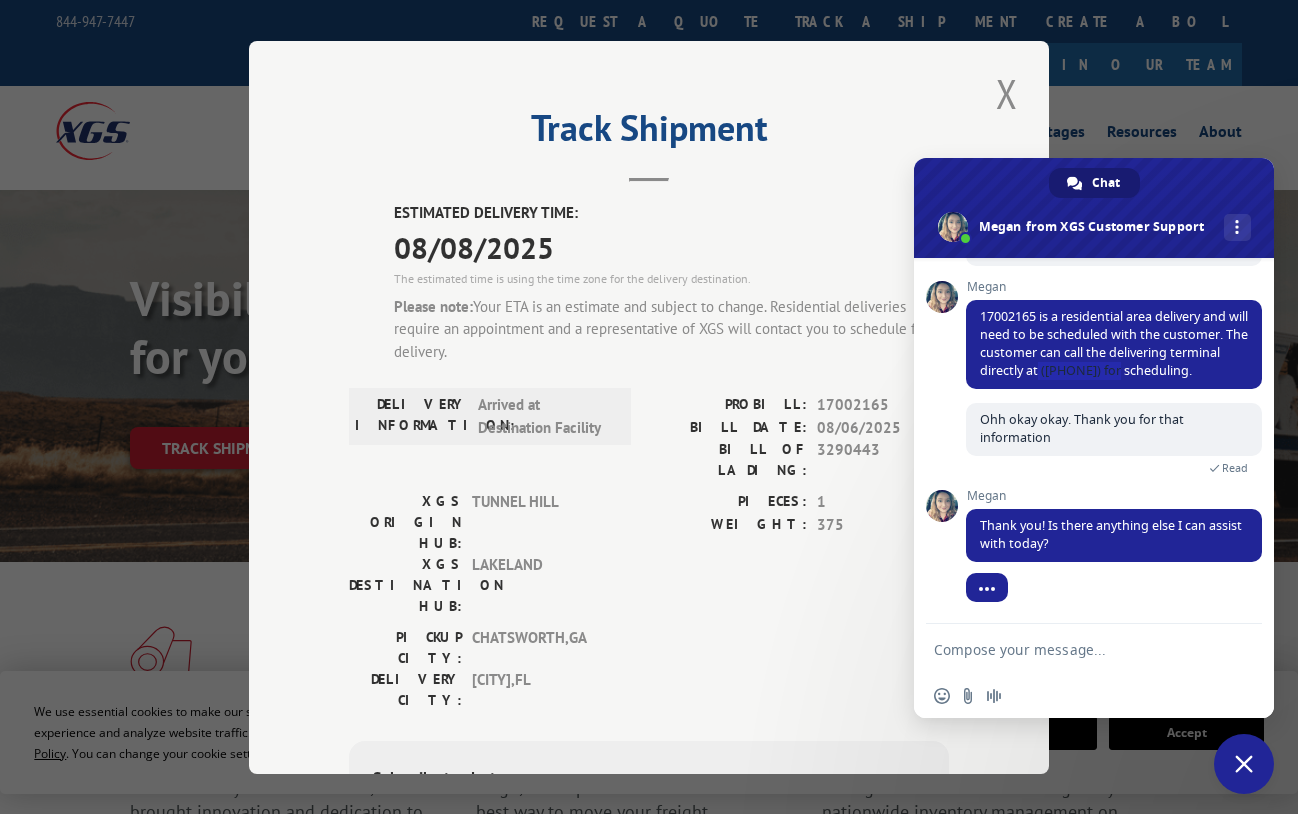drag, startPoint x: 1155, startPoint y: 353, endPoint x: 1149, endPoint y: 456, distance: 103.17461 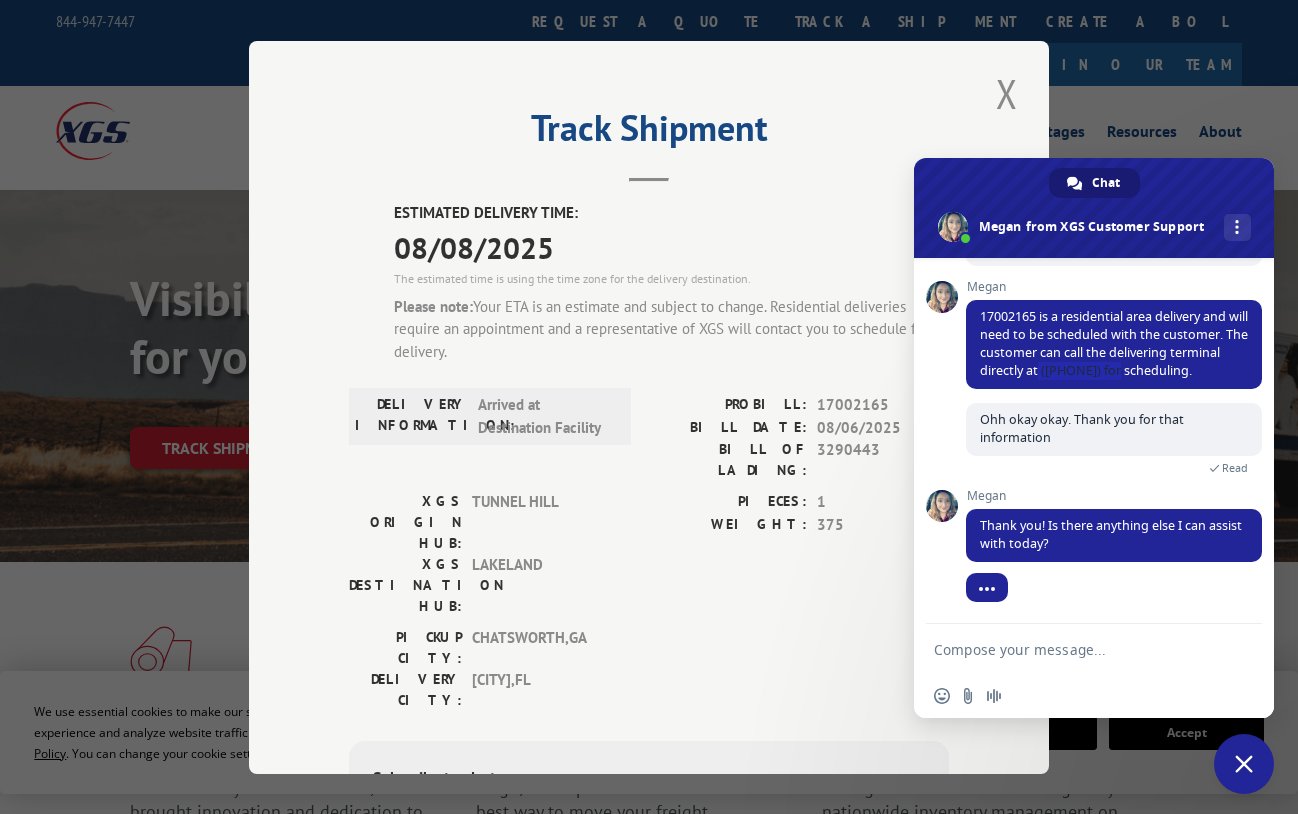 click on "17002165 is a residential area delivery and will need to be scheduled with the customer. The customer can call the delivering terminal directly at ([PHONE]) for scheduling." at bounding box center (1114, 344) 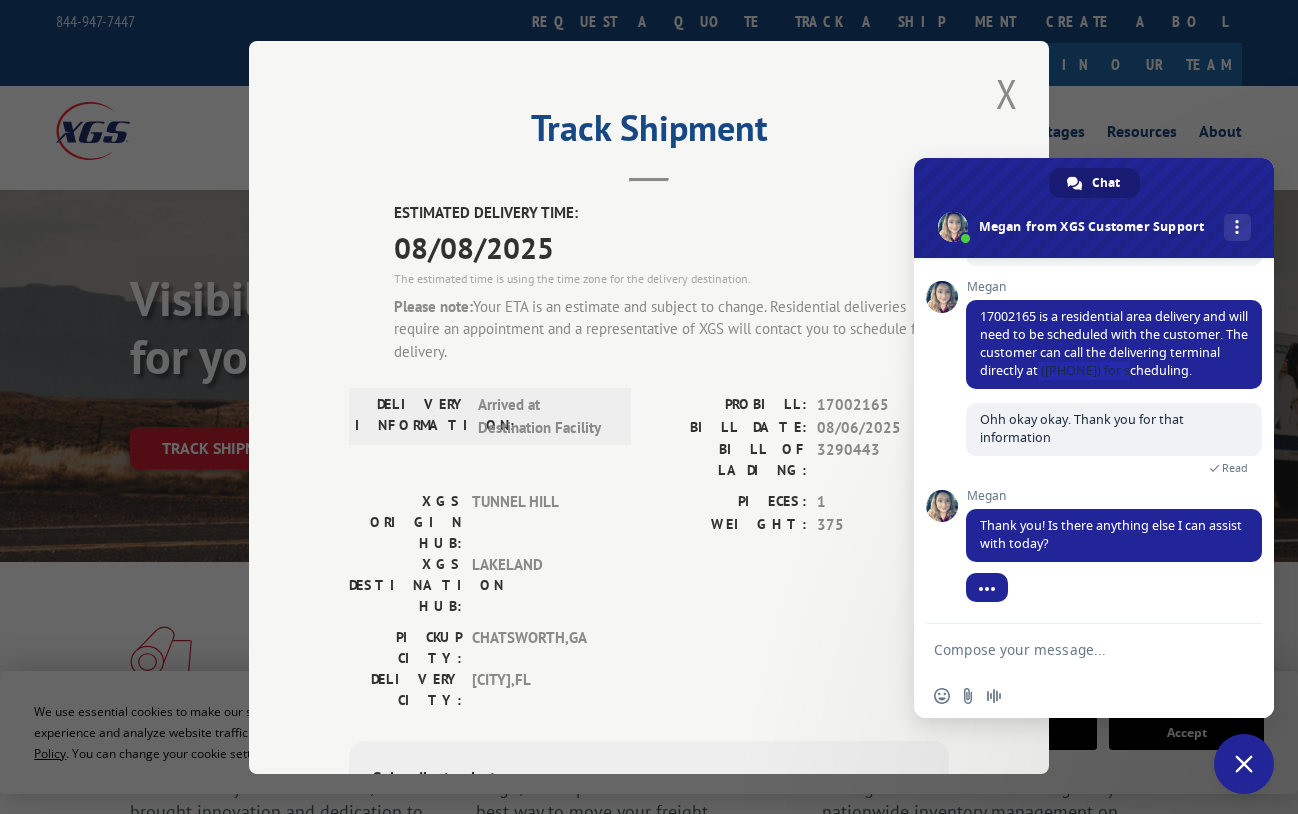 click on "[NAME] Thank you! Is there anything else I can assist with today? A few seconds ago" at bounding box center (1114, 536) 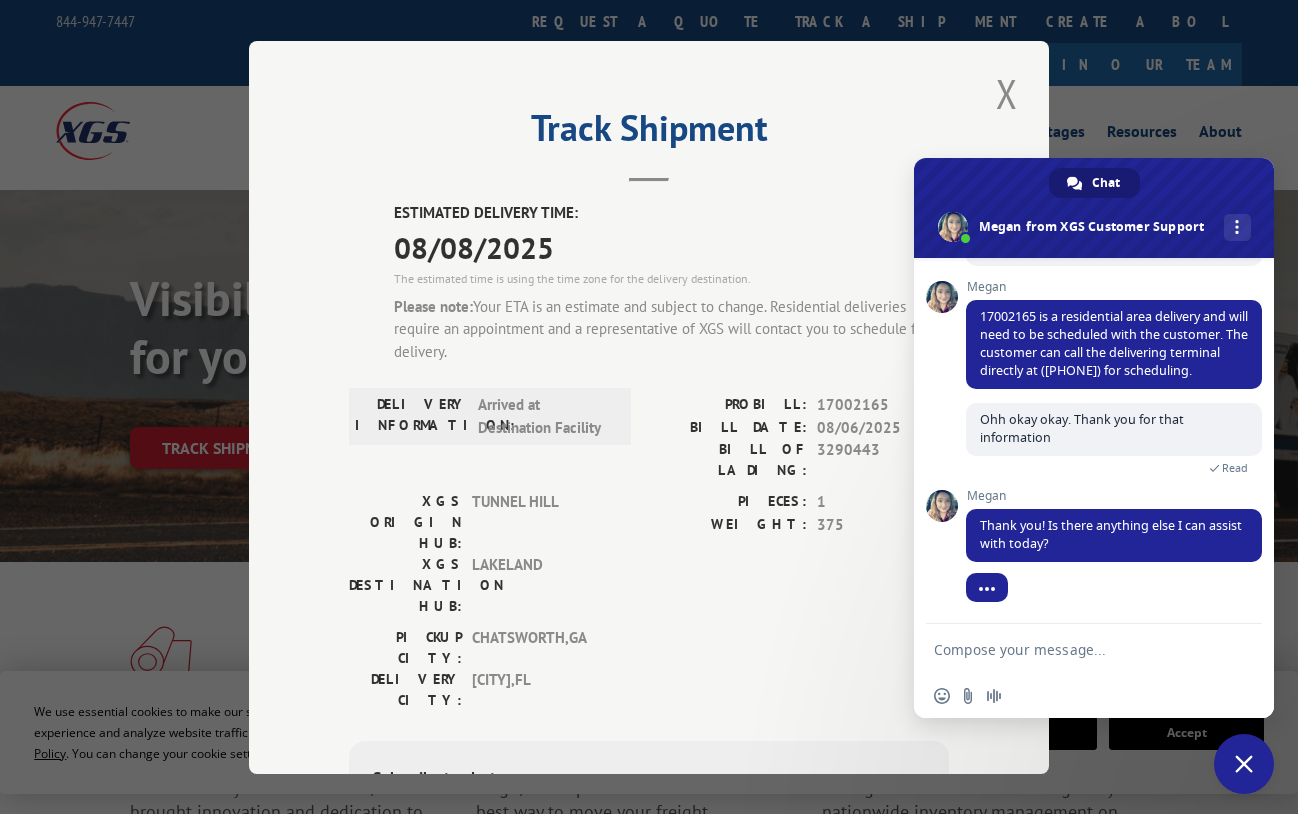click at bounding box center (1074, 649) 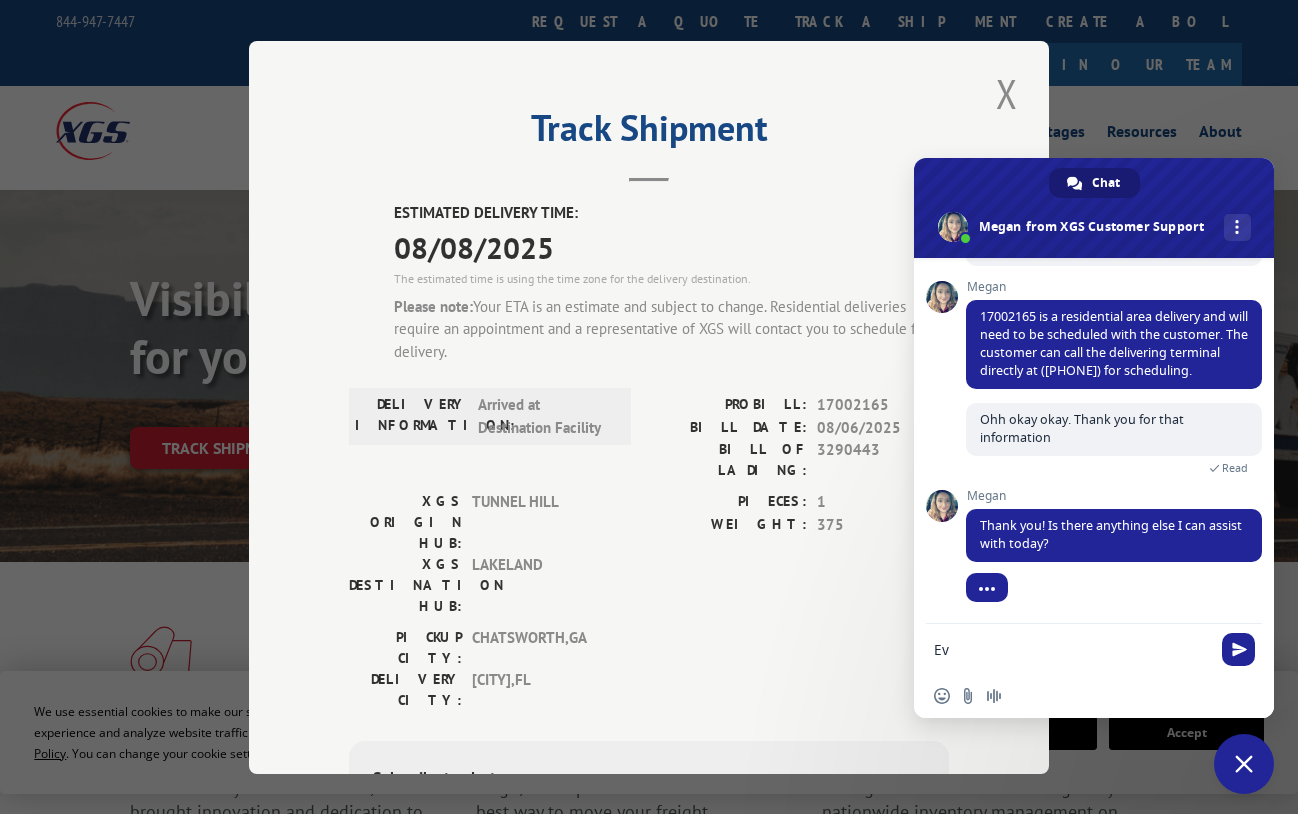 type on "E" 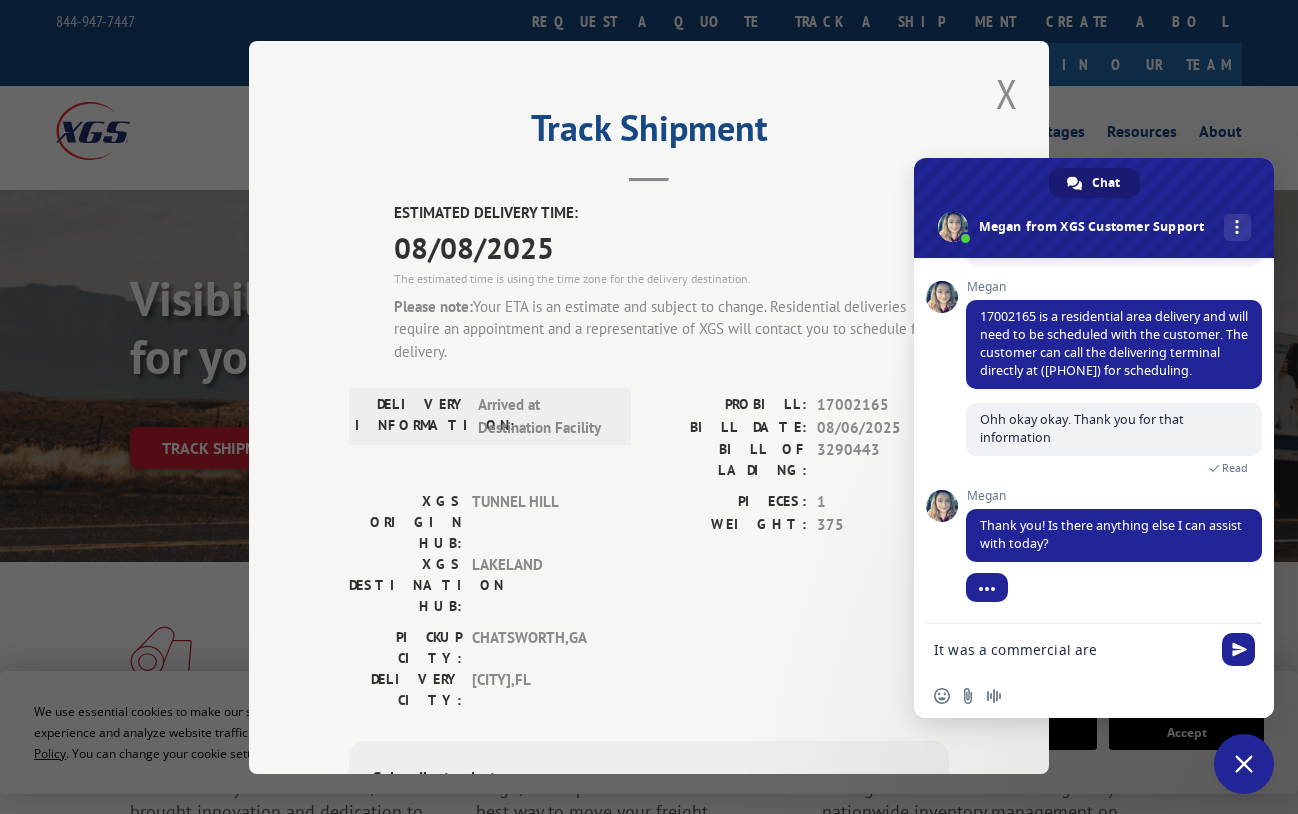 type on "It was a commercial area" 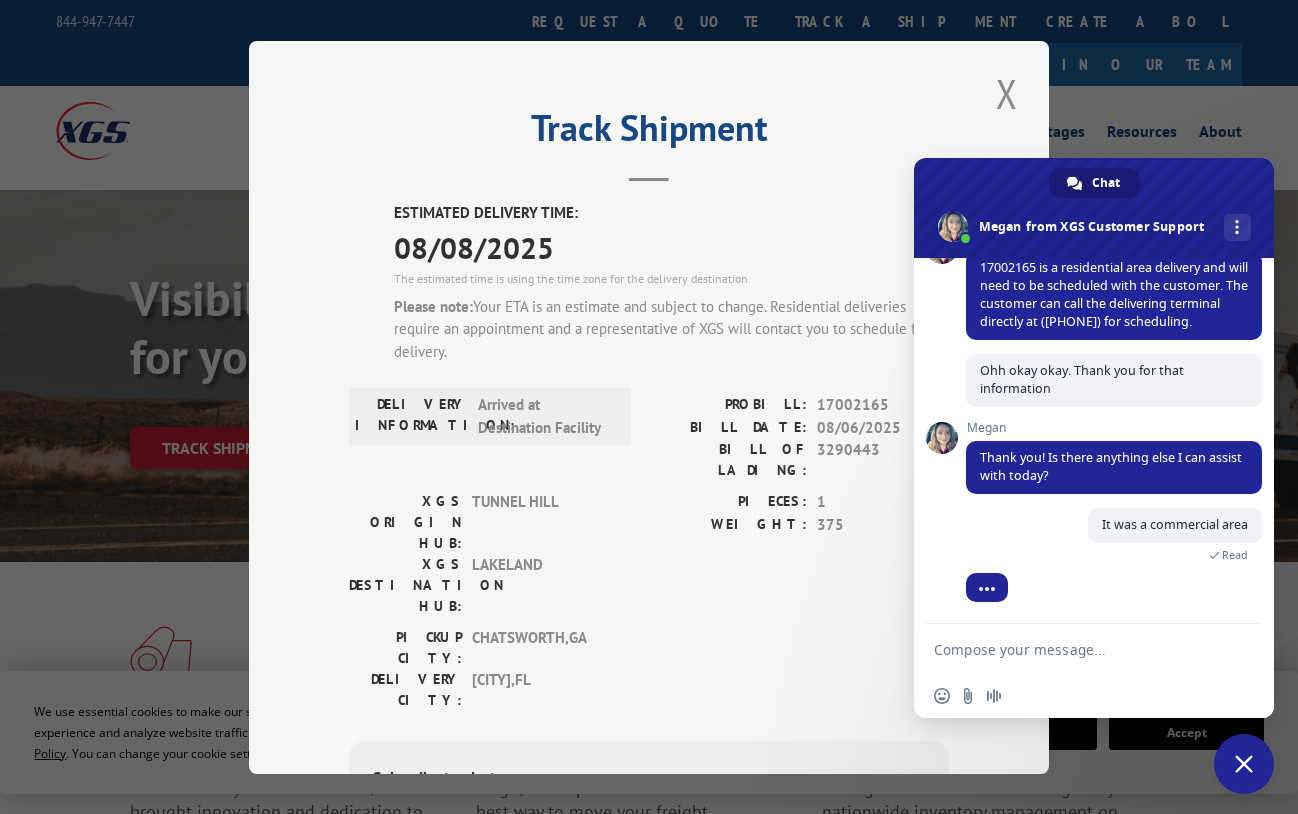 scroll, scrollTop: 267, scrollLeft: 0, axis: vertical 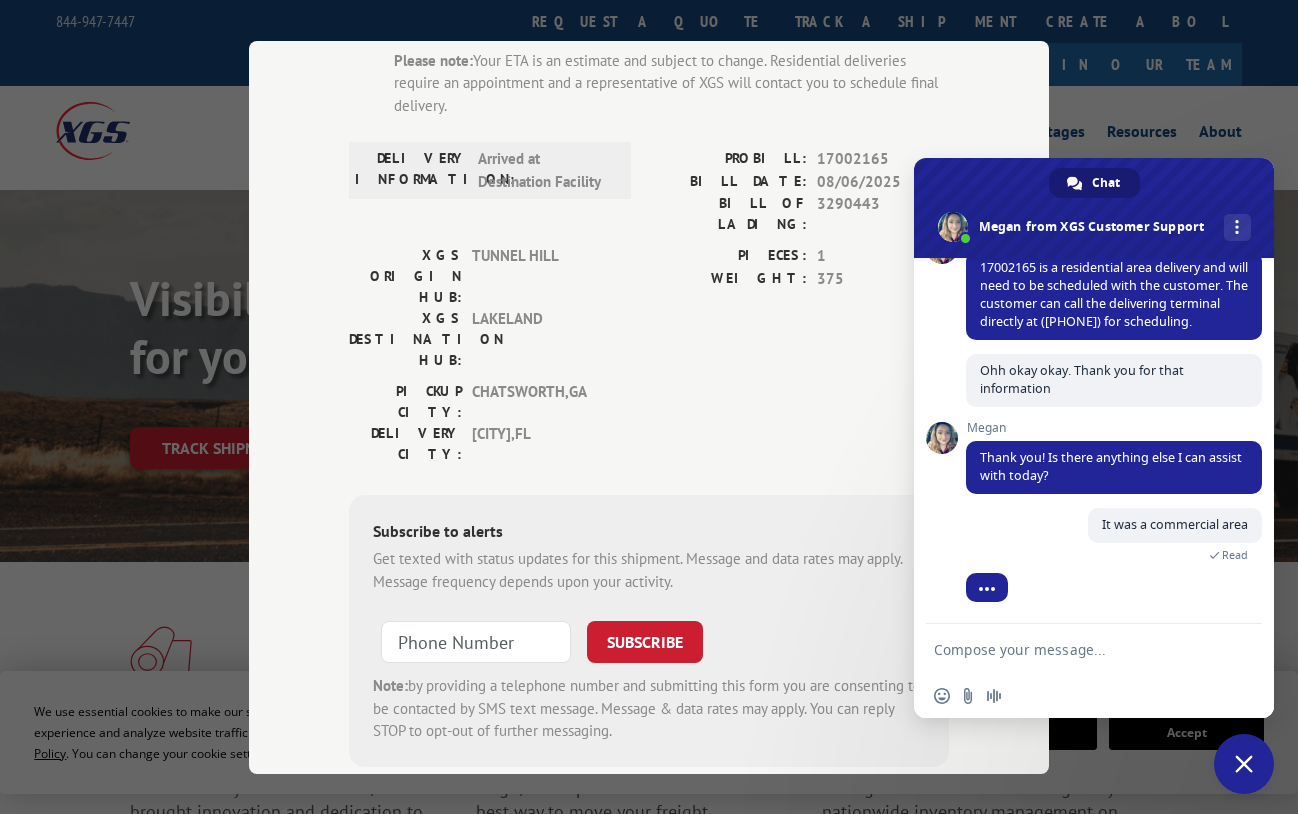 click at bounding box center [1074, 649] 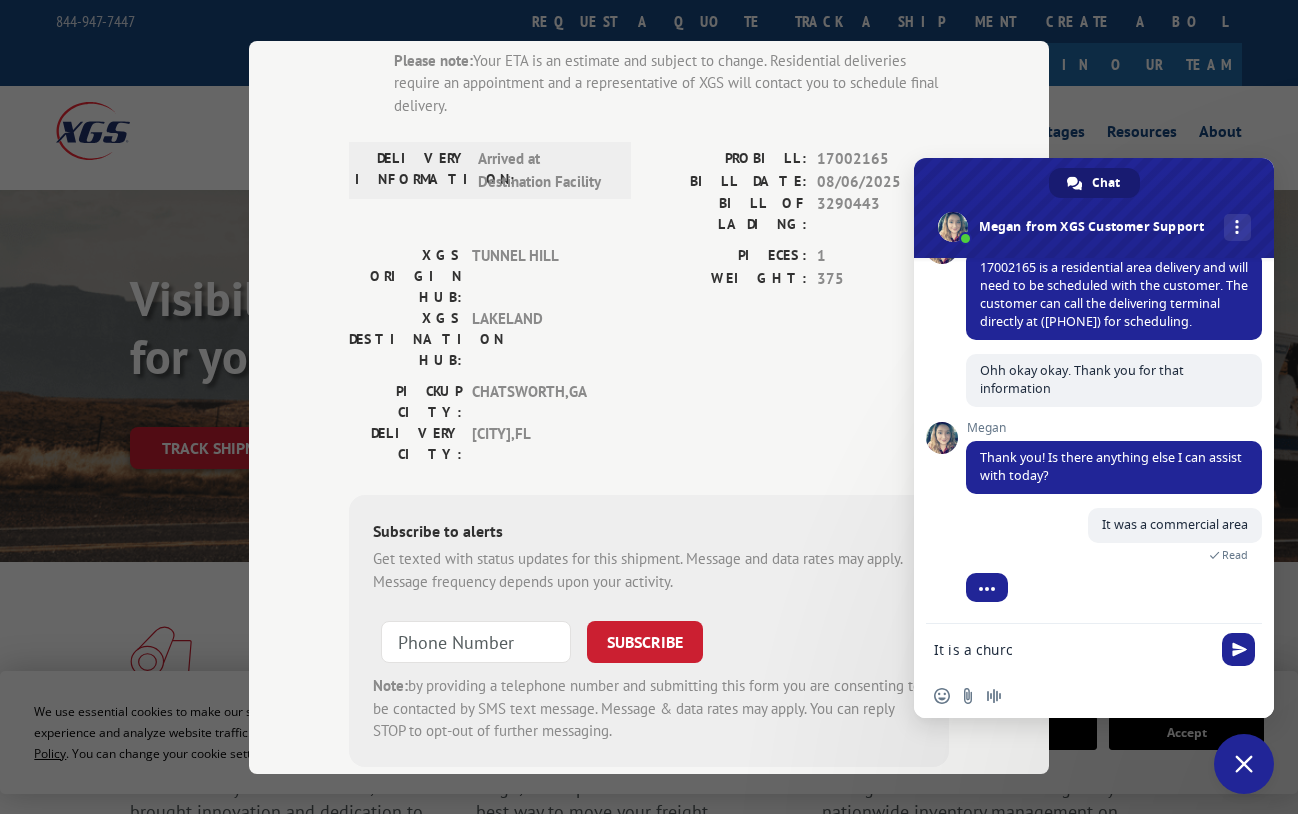 type on "It is a church" 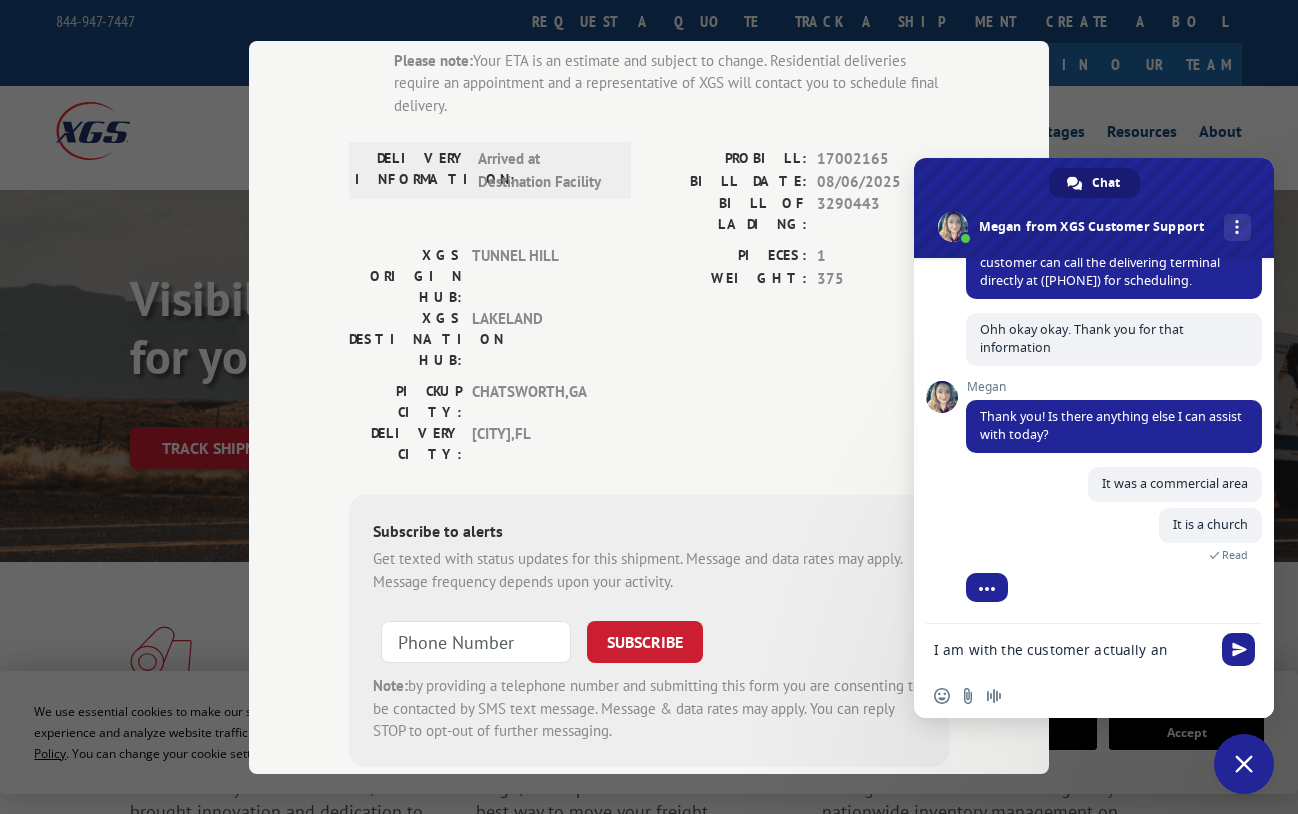 scroll, scrollTop: 446, scrollLeft: 0, axis: vertical 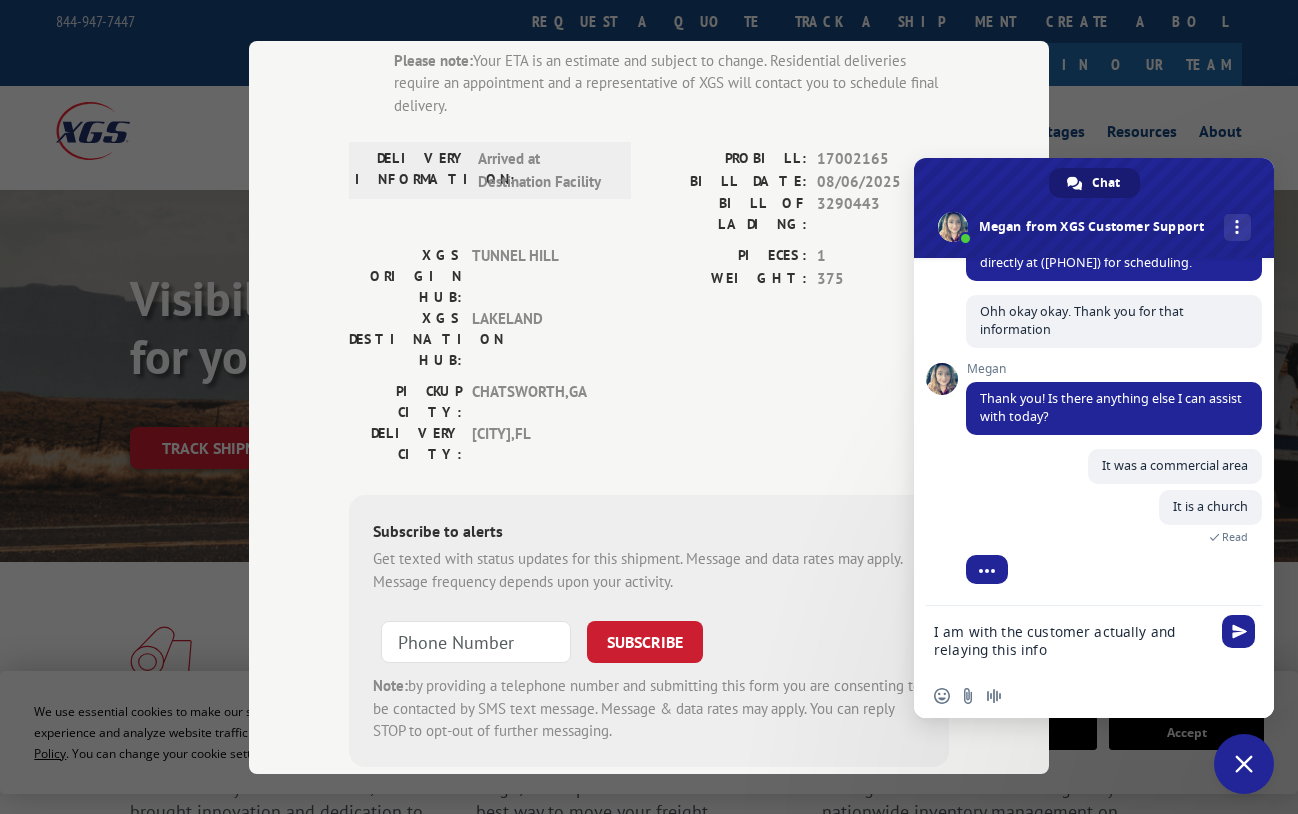type on "I am with the customer actually and relaying this info" 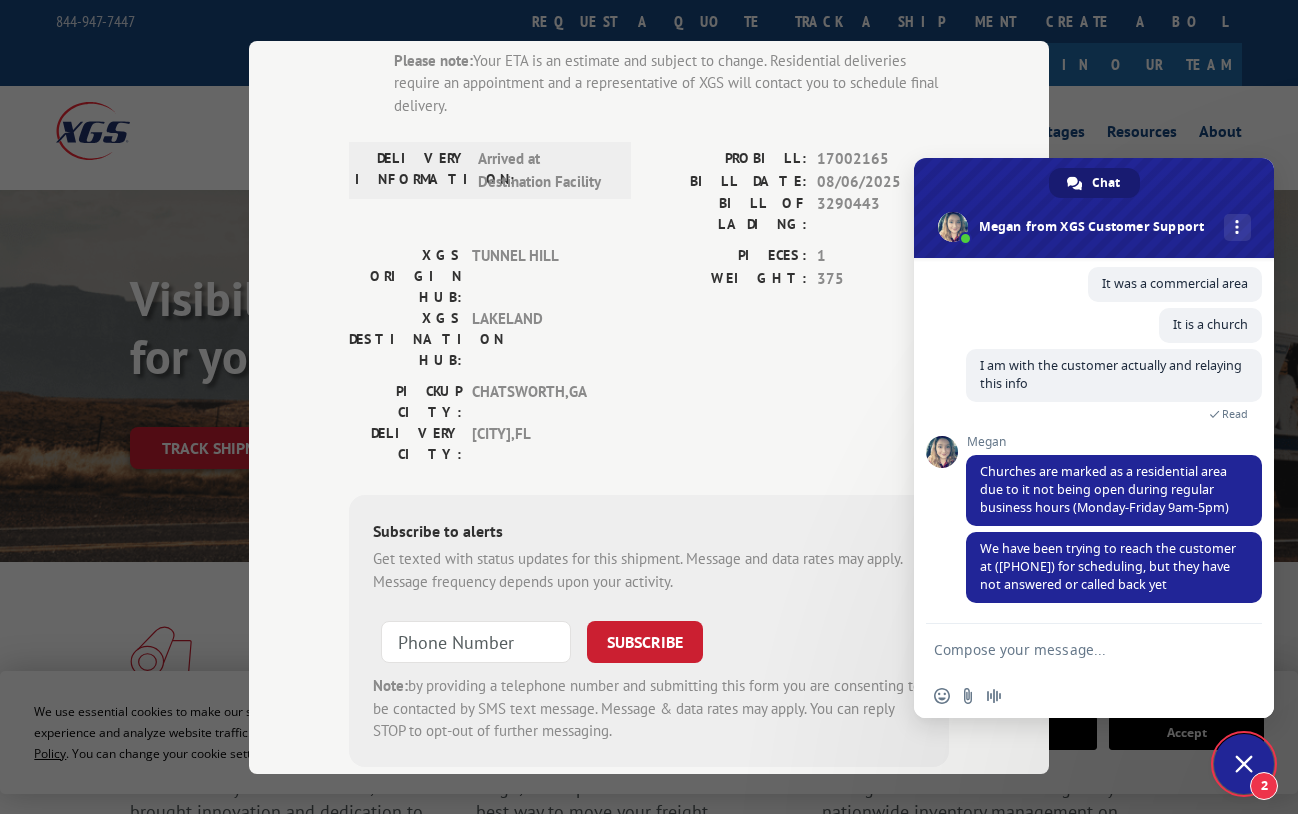 scroll, scrollTop: 647, scrollLeft: 0, axis: vertical 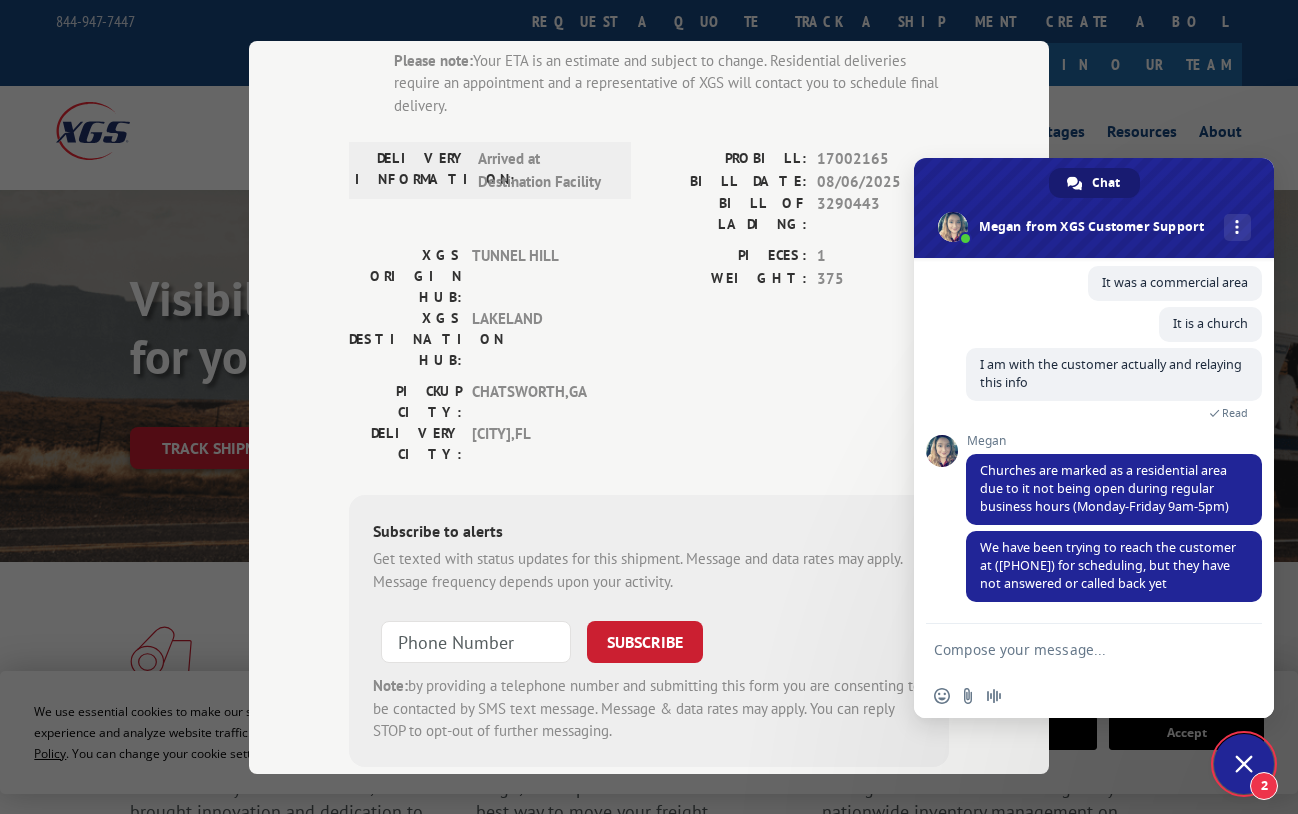 click at bounding box center (1074, 649) 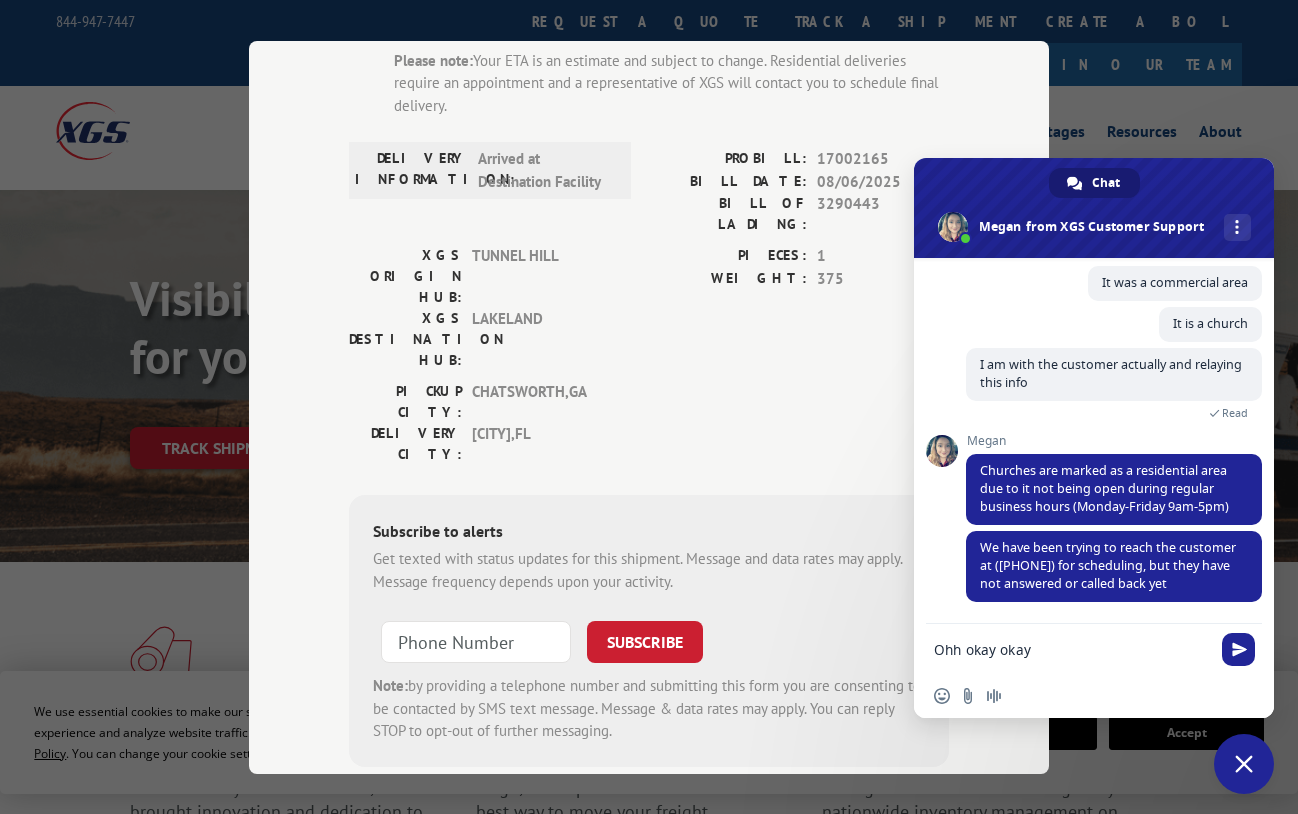 type on "Ohh okay okay" 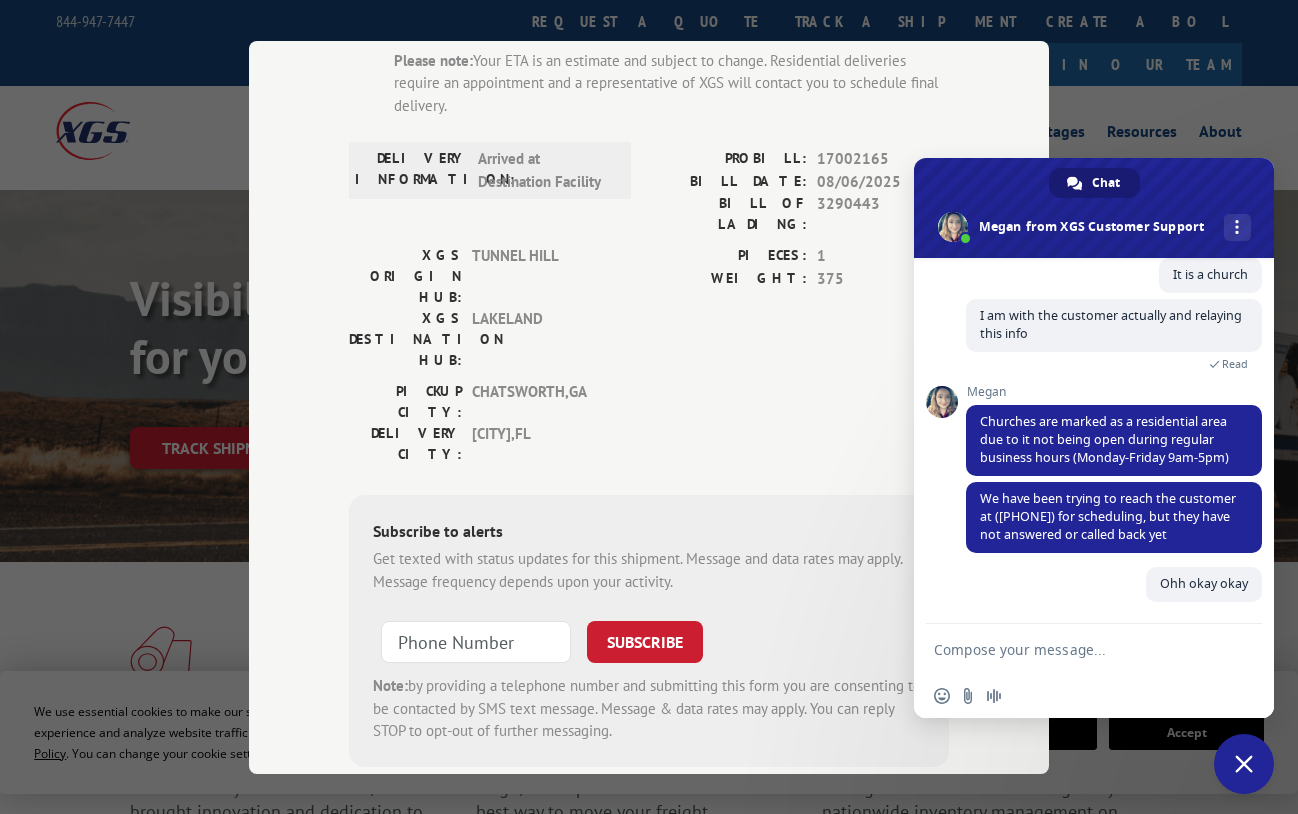 scroll, scrollTop: 696, scrollLeft: 0, axis: vertical 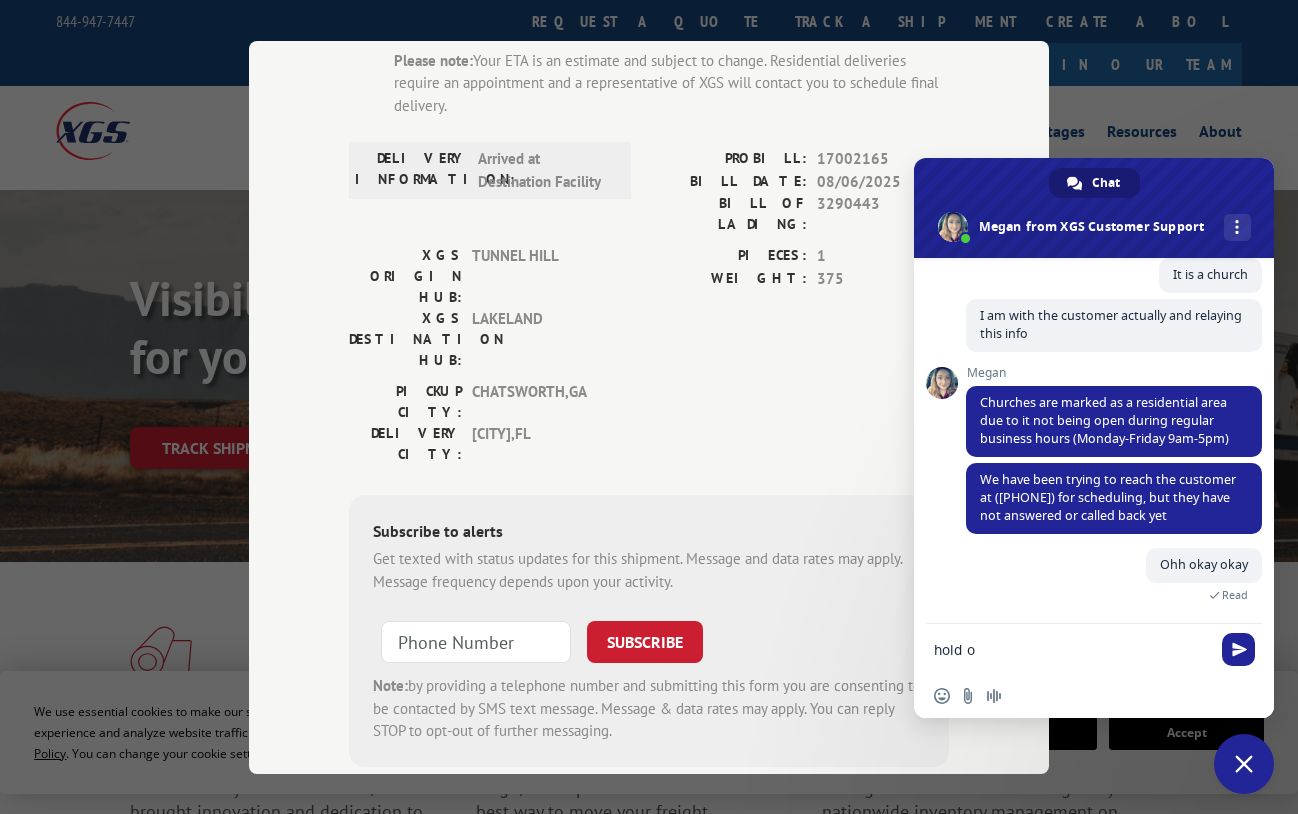 type on "hold on" 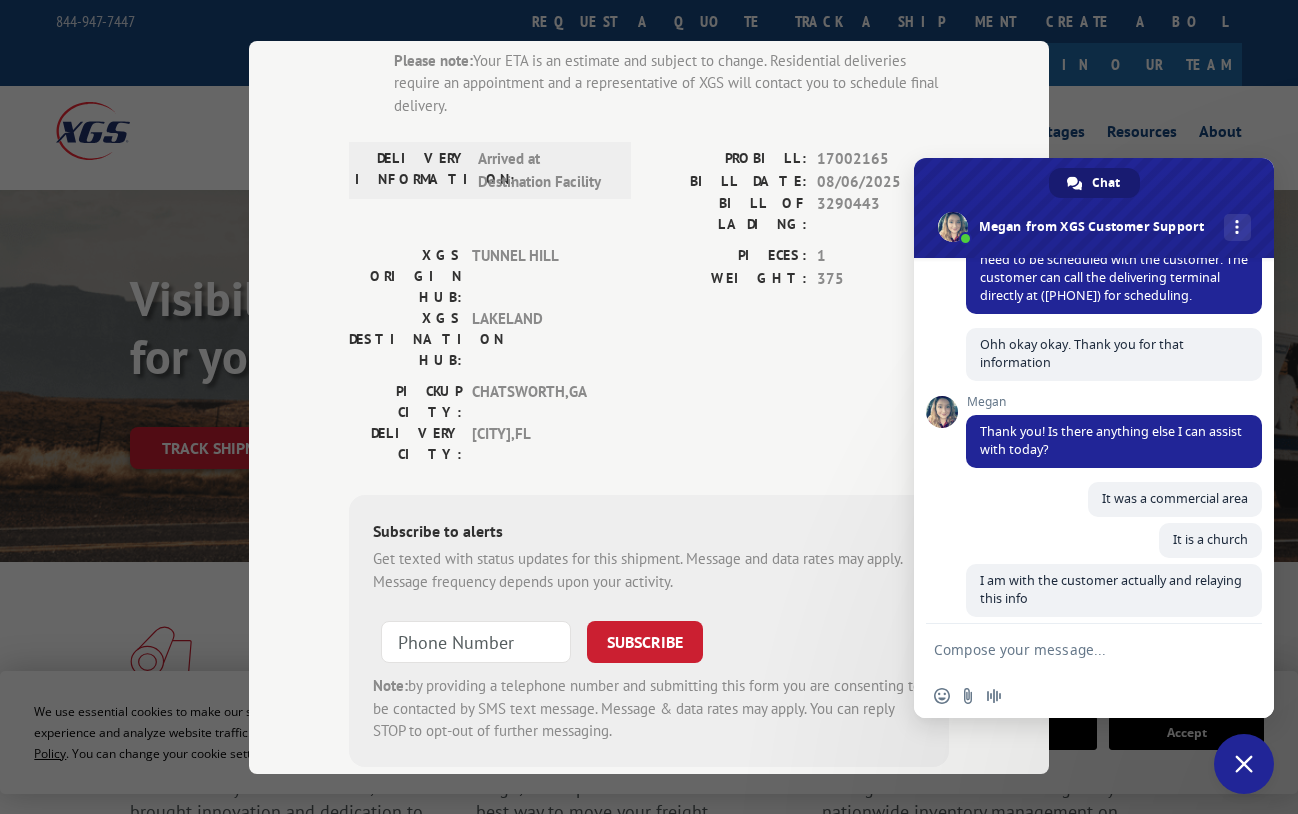 scroll, scrollTop: 137, scrollLeft: 0, axis: vertical 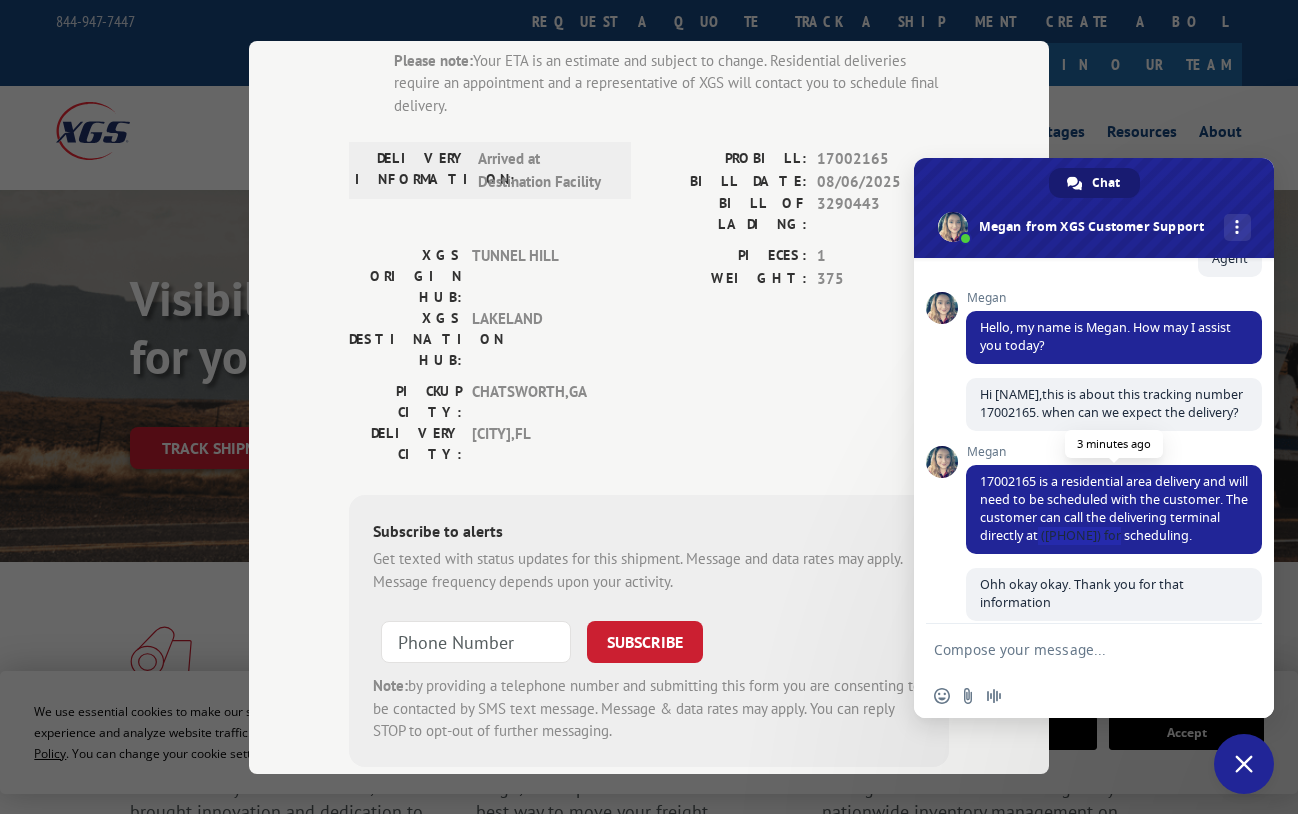 drag, startPoint x: 1155, startPoint y: 556, endPoint x: 1007, endPoint y: 577, distance: 149.48244 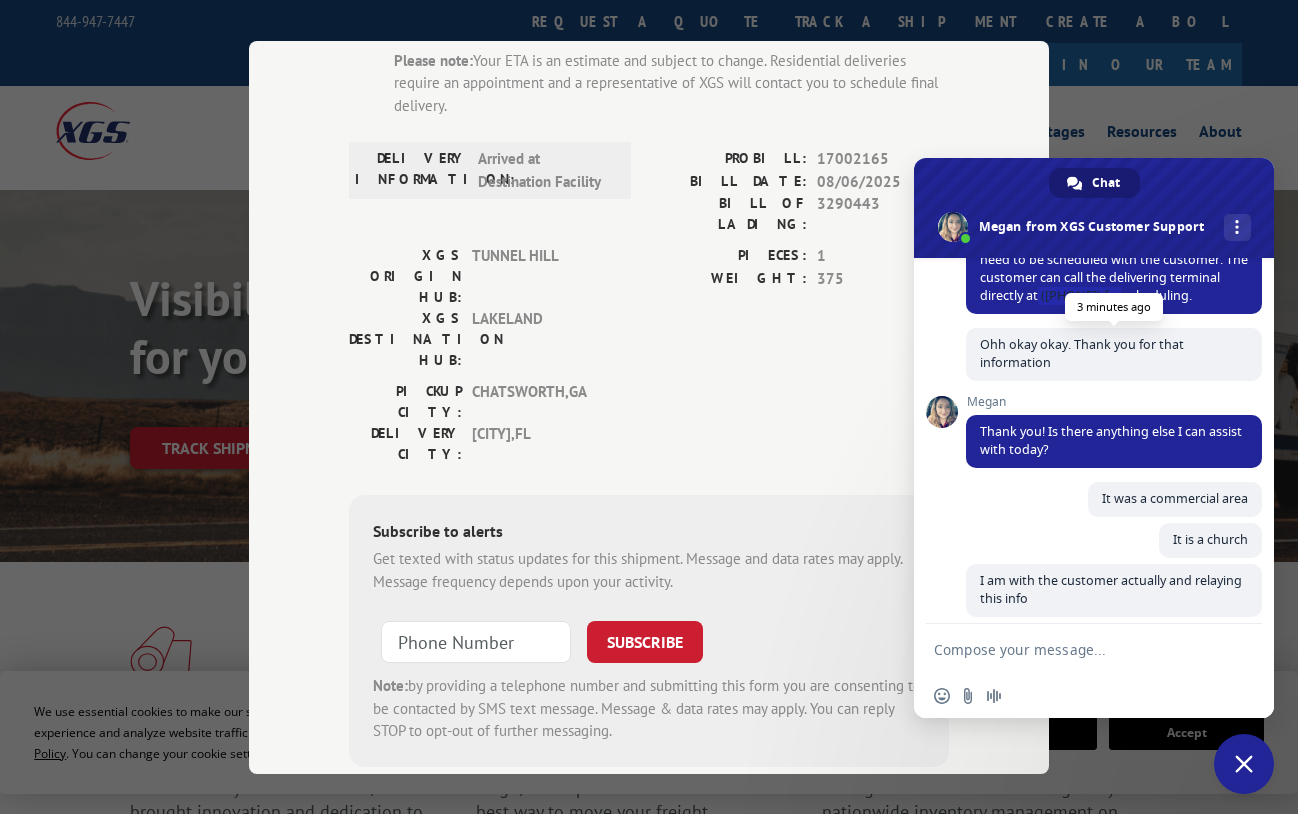 scroll, scrollTop: 257, scrollLeft: 0, axis: vertical 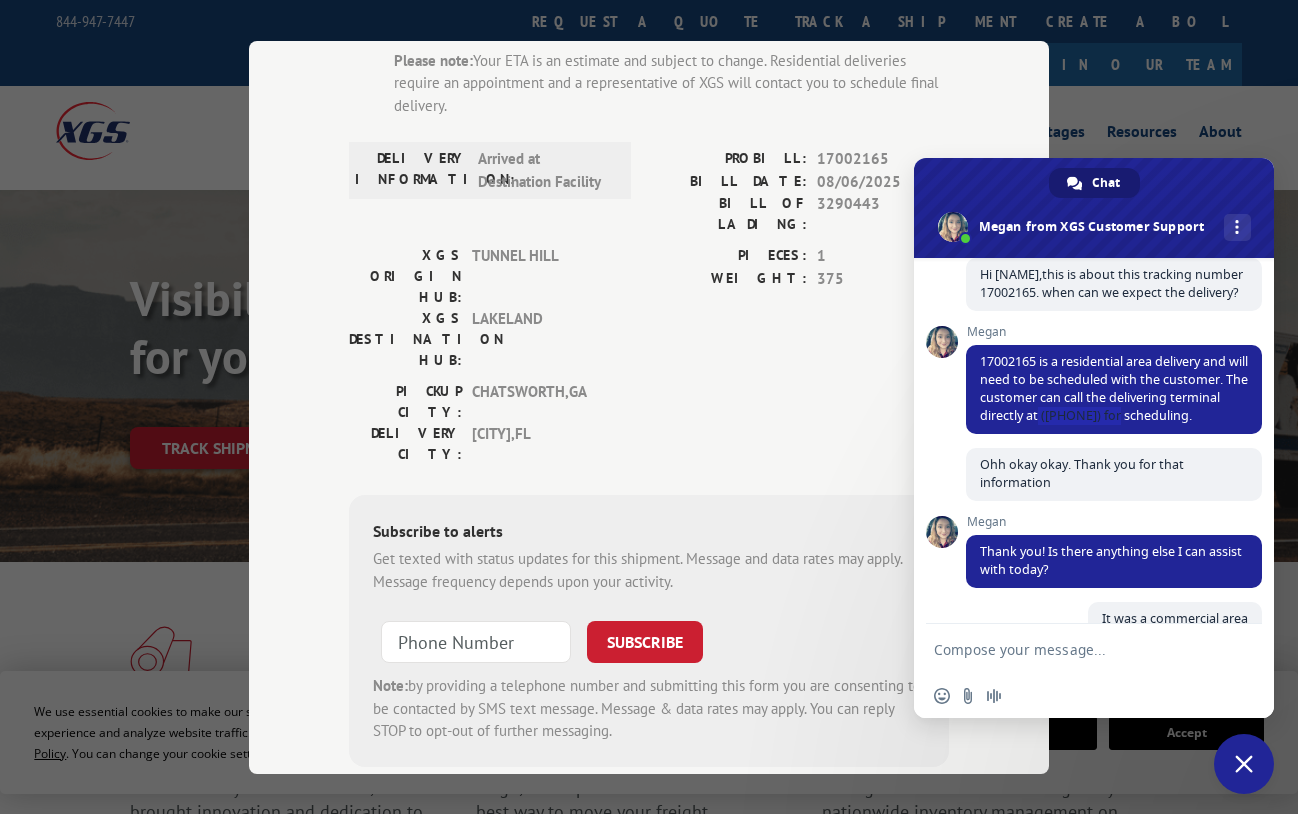 click on "Megan" at bounding box center [1114, 522] 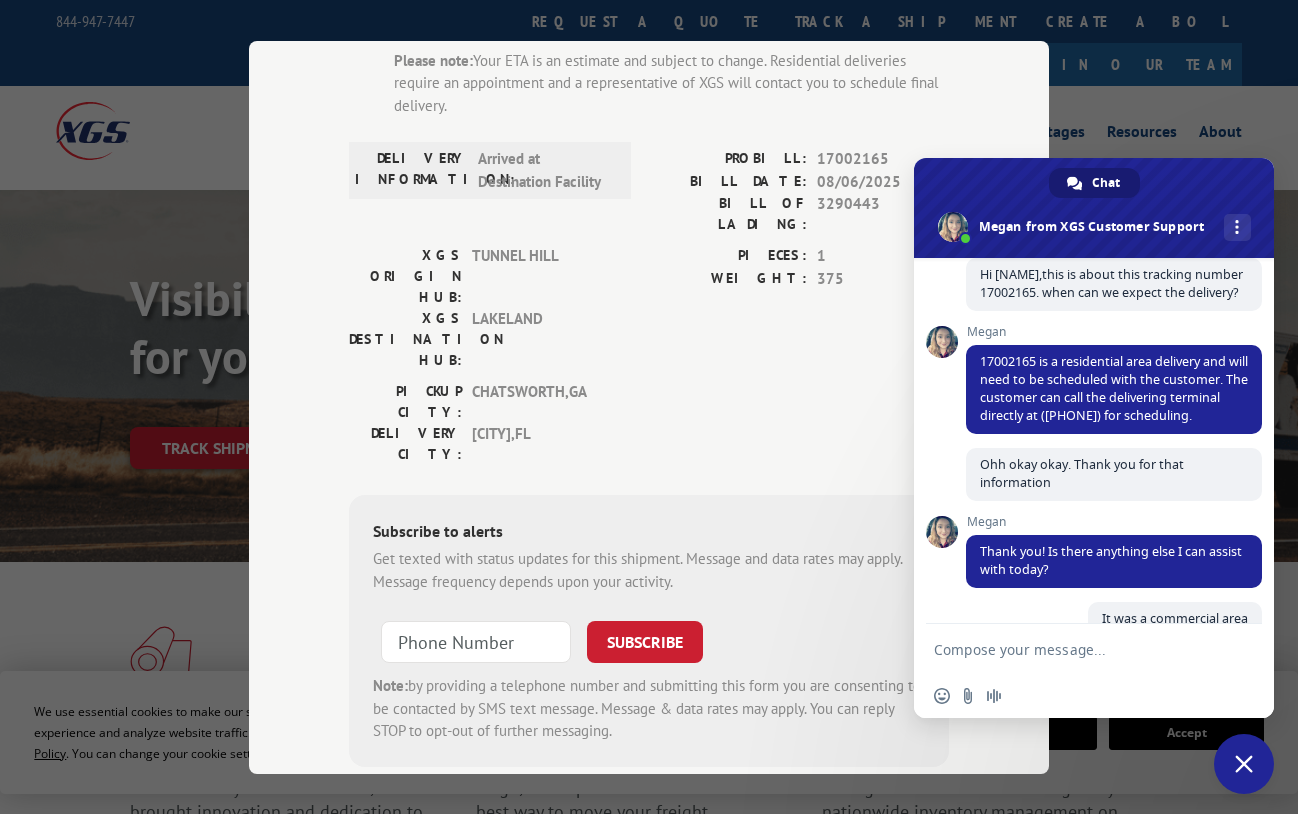 scroll, scrollTop: 737, scrollLeft: 0, axis: vertical 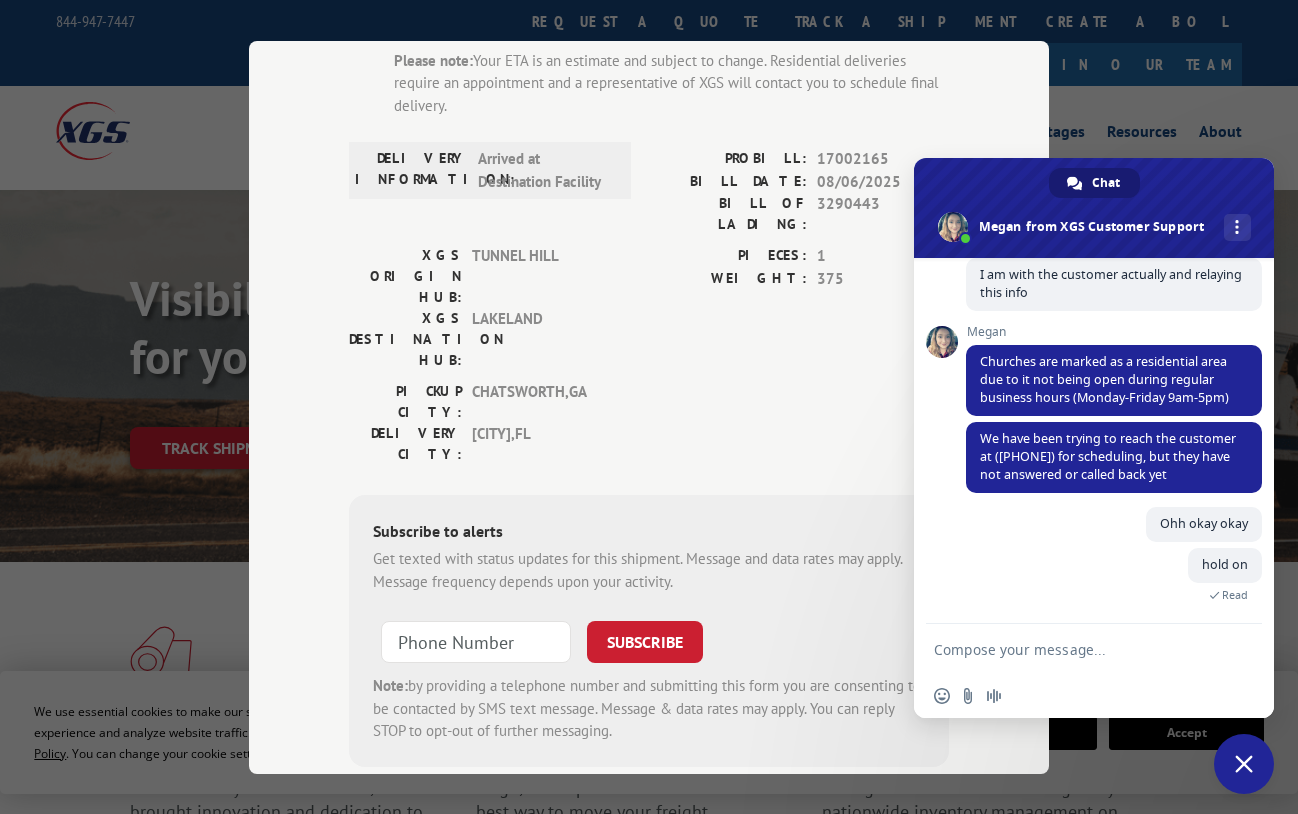 click at bounding box center [1074, 649] 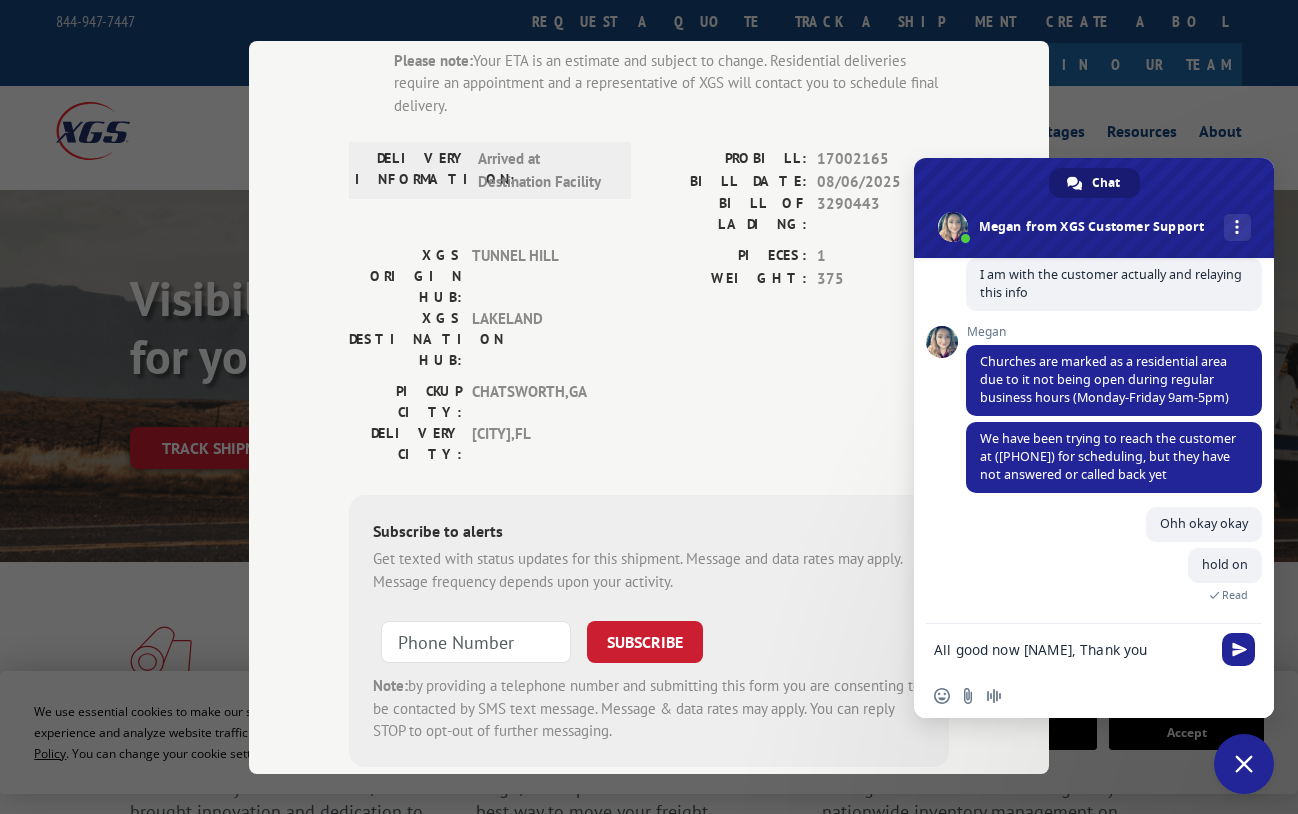 type on "All good now [NAME], Thank you!" 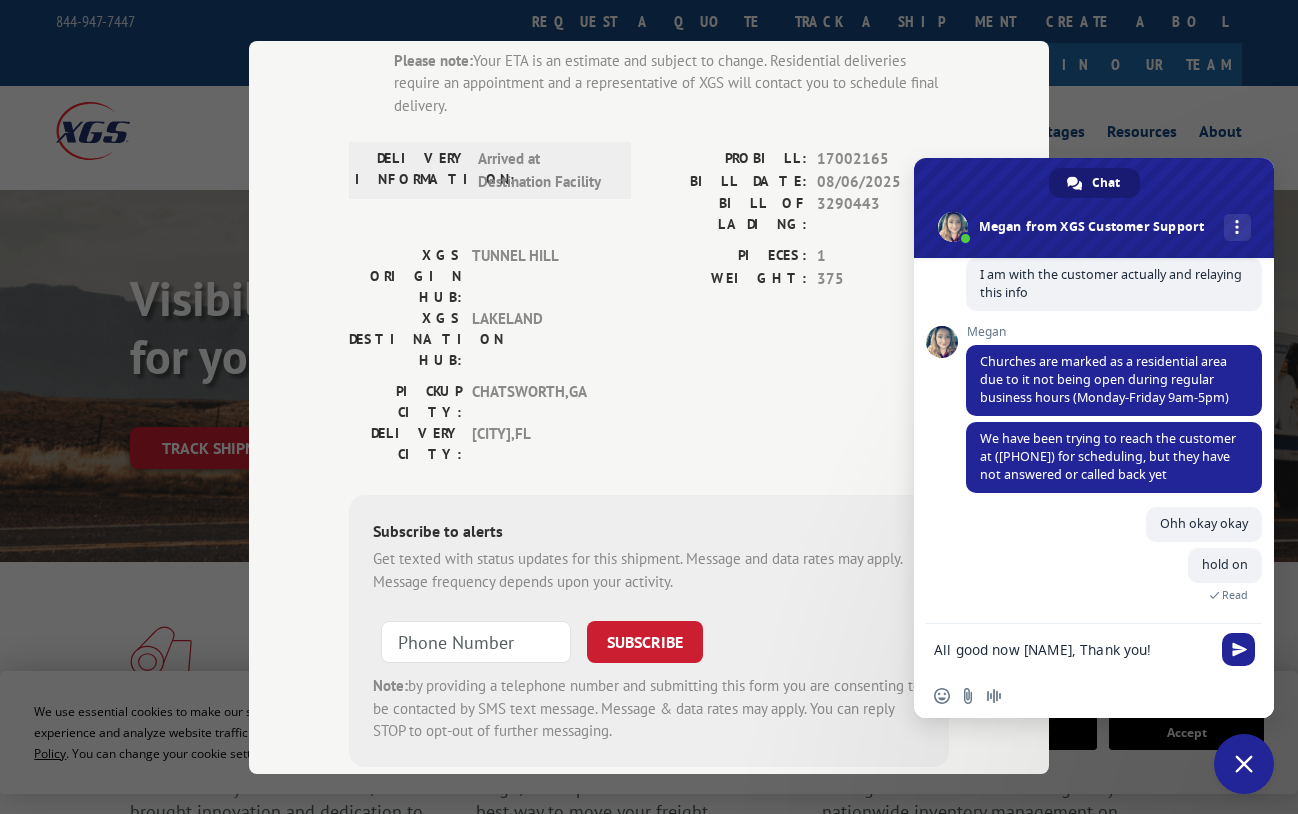 type 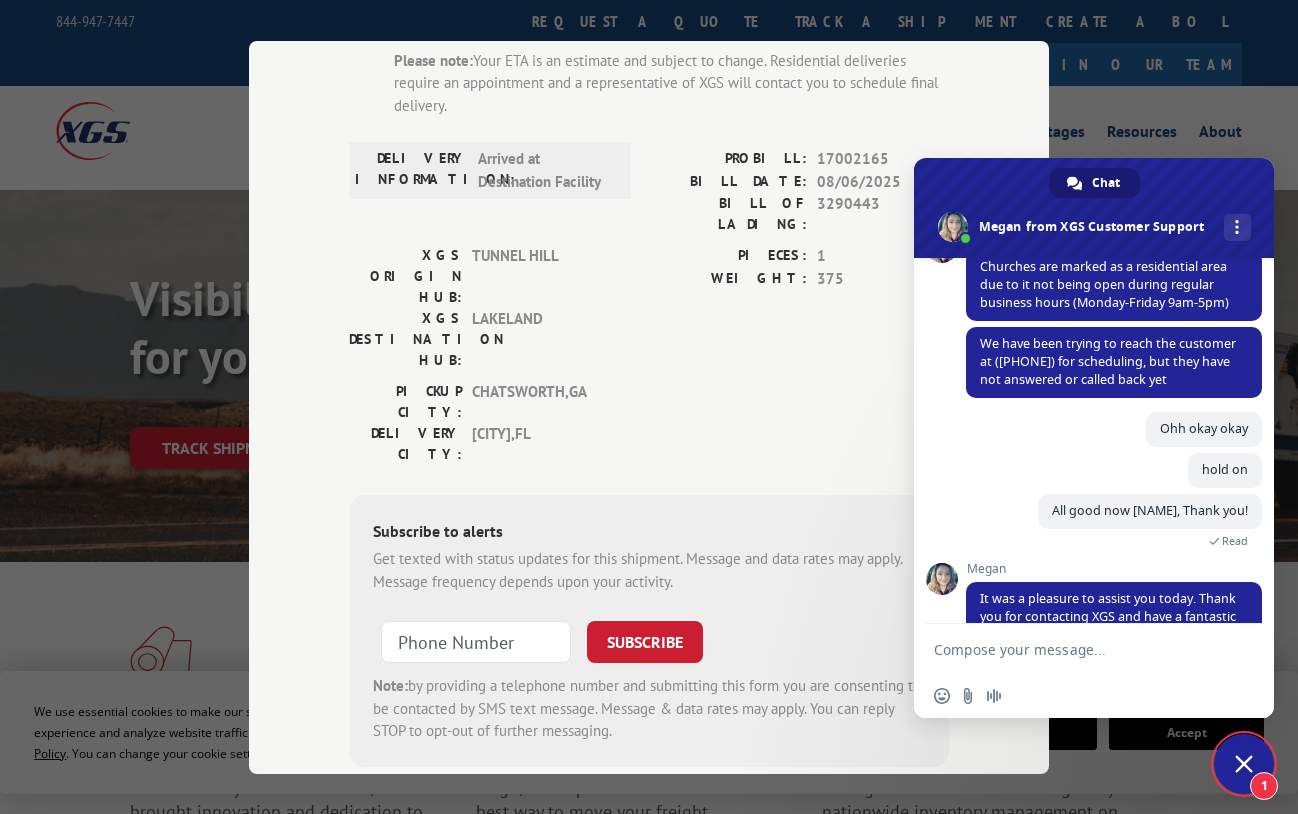scroll, scrollTop: 979, scrollLeft: 0, axis: vertical 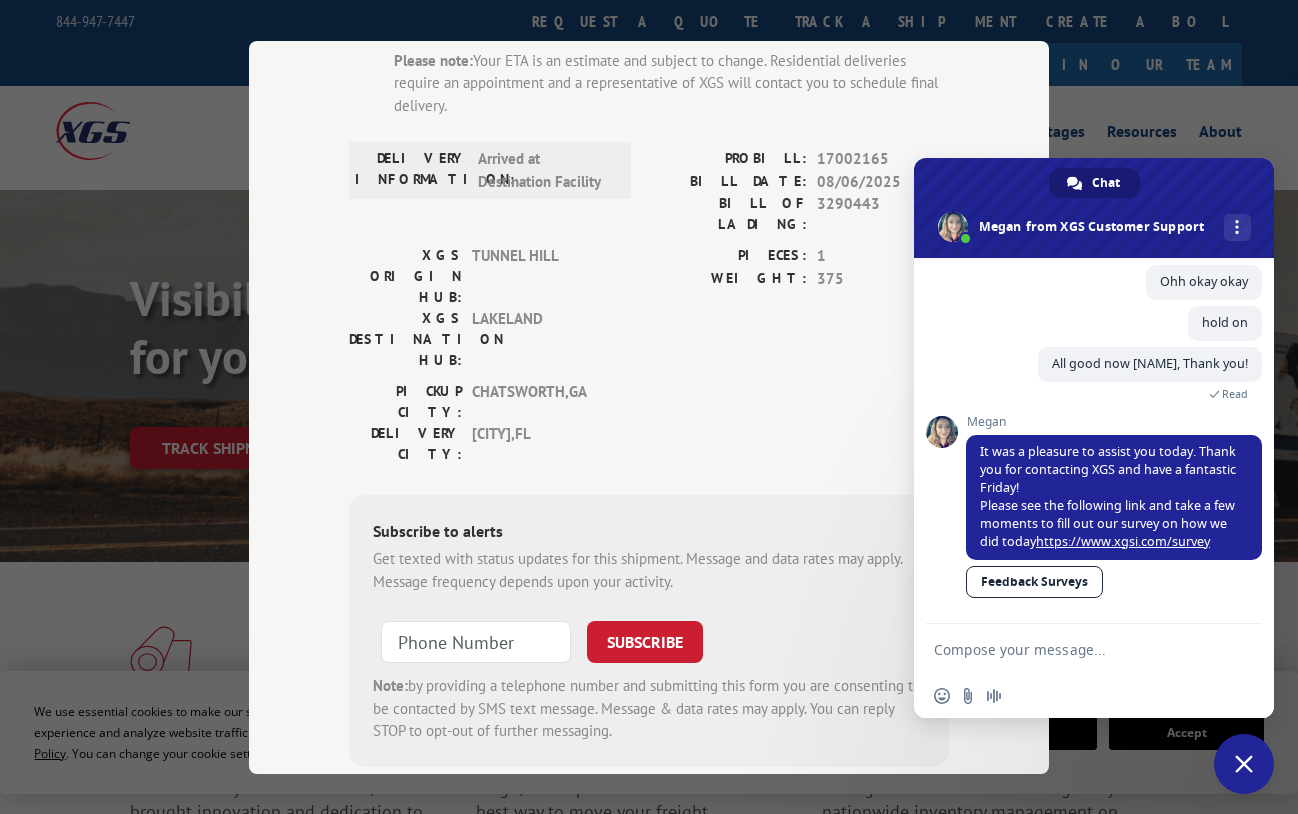 click on "Feedback Surveys" at bounding box center [1034, 582] 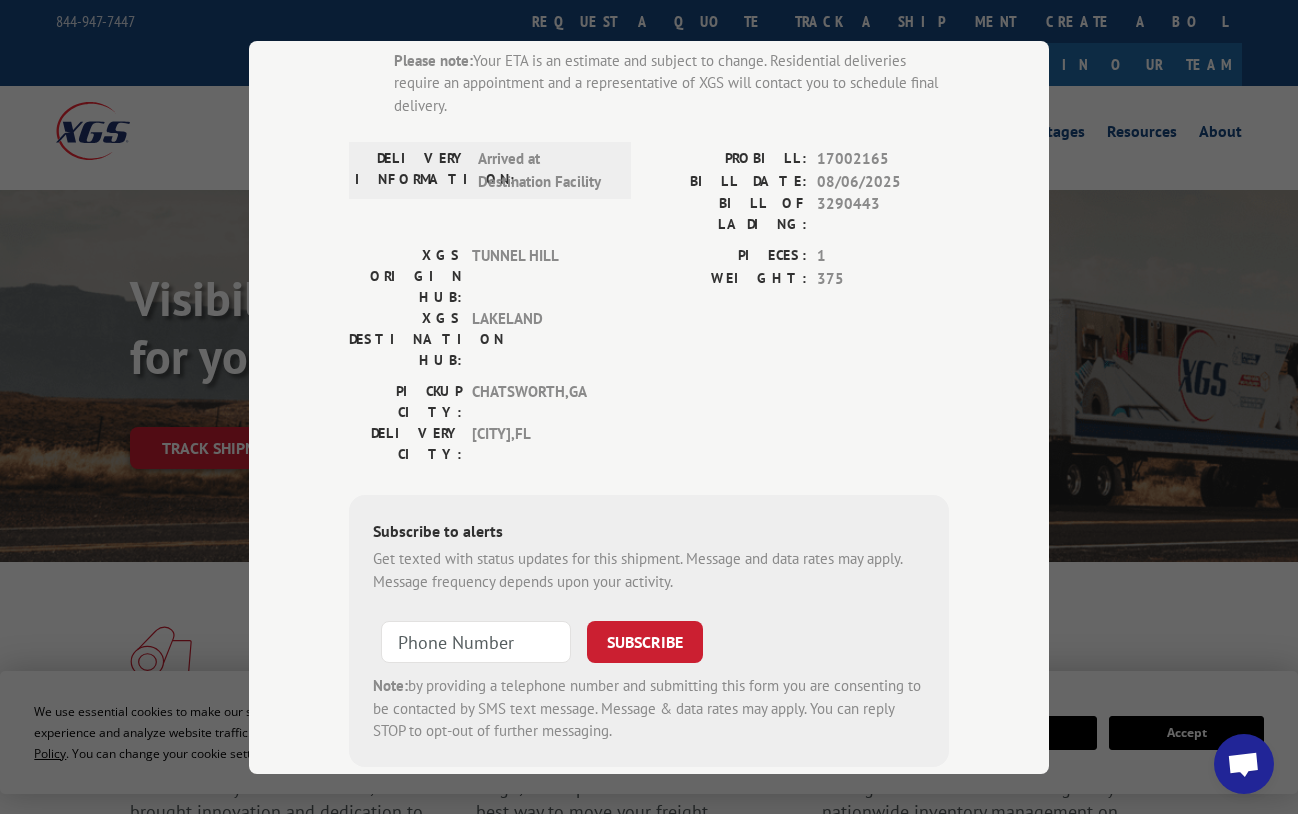 scroll, scrollTop: 0, scrollLeft: 0, axis: both 